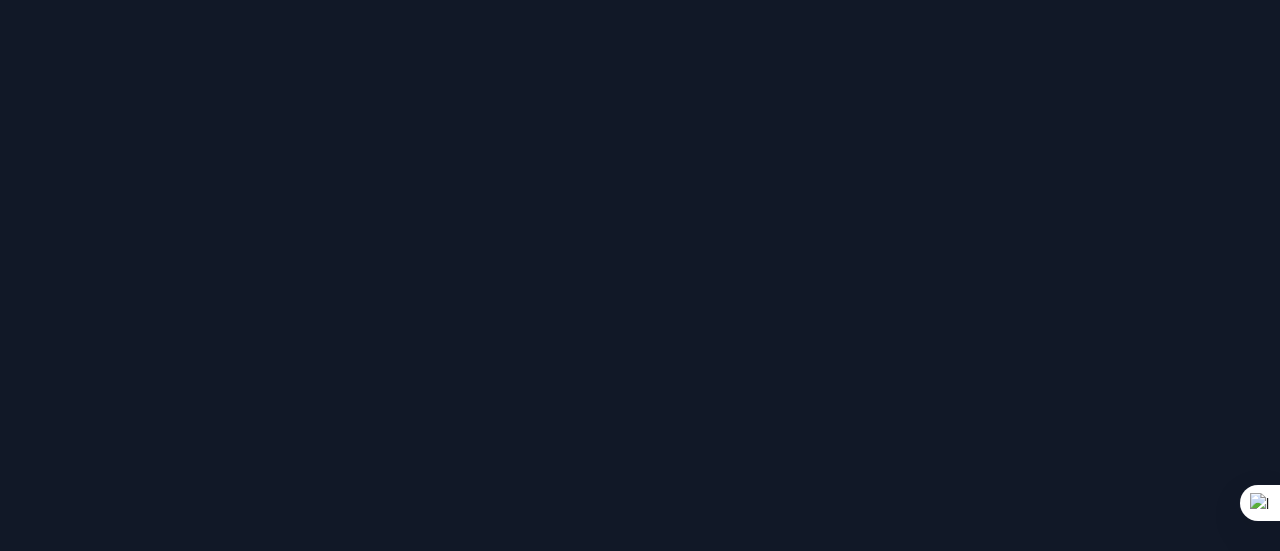 scroll, scrollTop: 0, scrollLeft: 0, axis: both 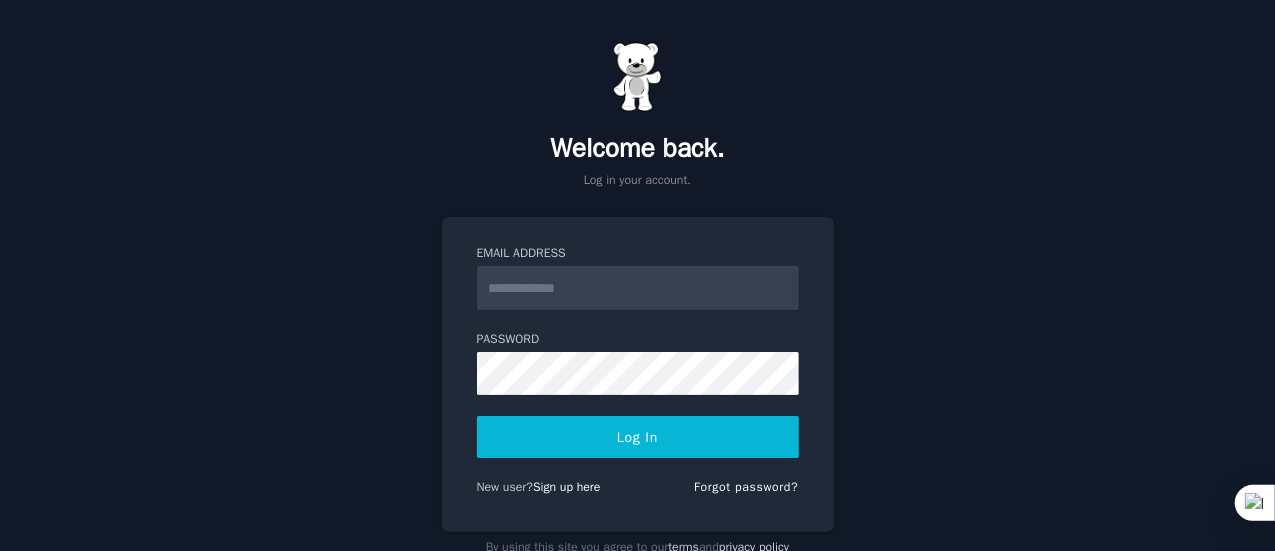 click on "Email Address" at bounding box center [638, 288] 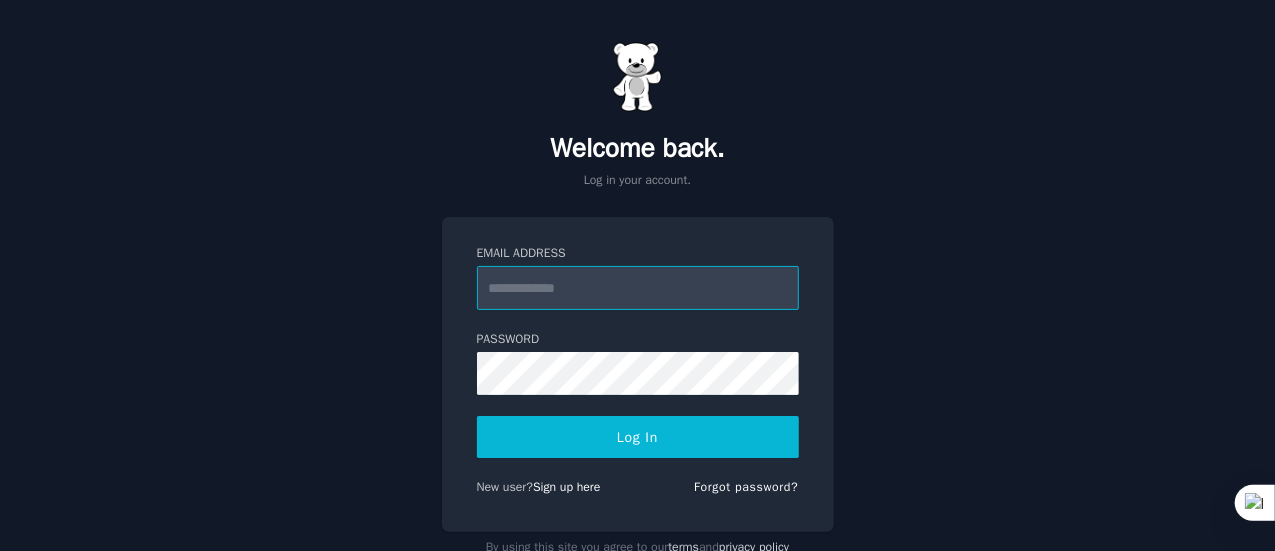 click on "Email Address" at bounding box center (638, 288) 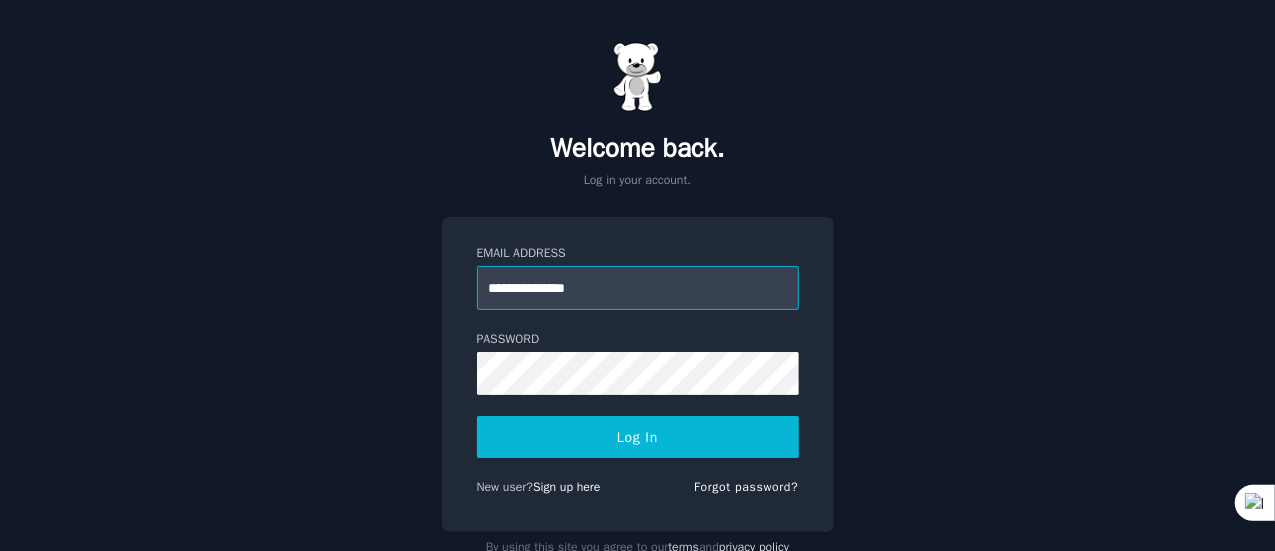 type on "**********" 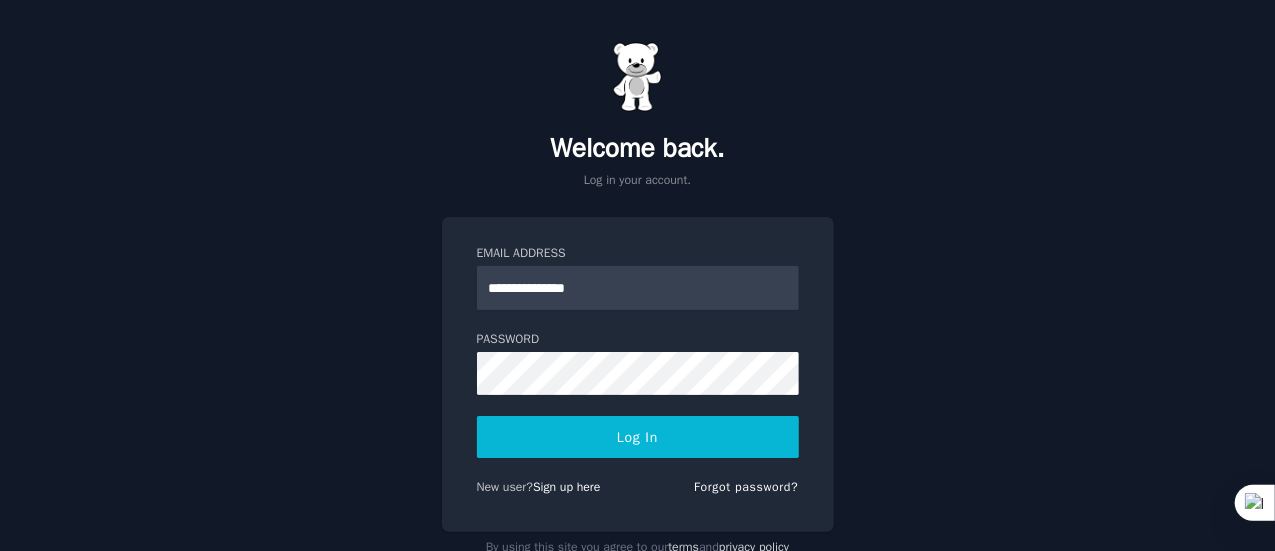 click on "Log In" at bounding box center [638, 437] 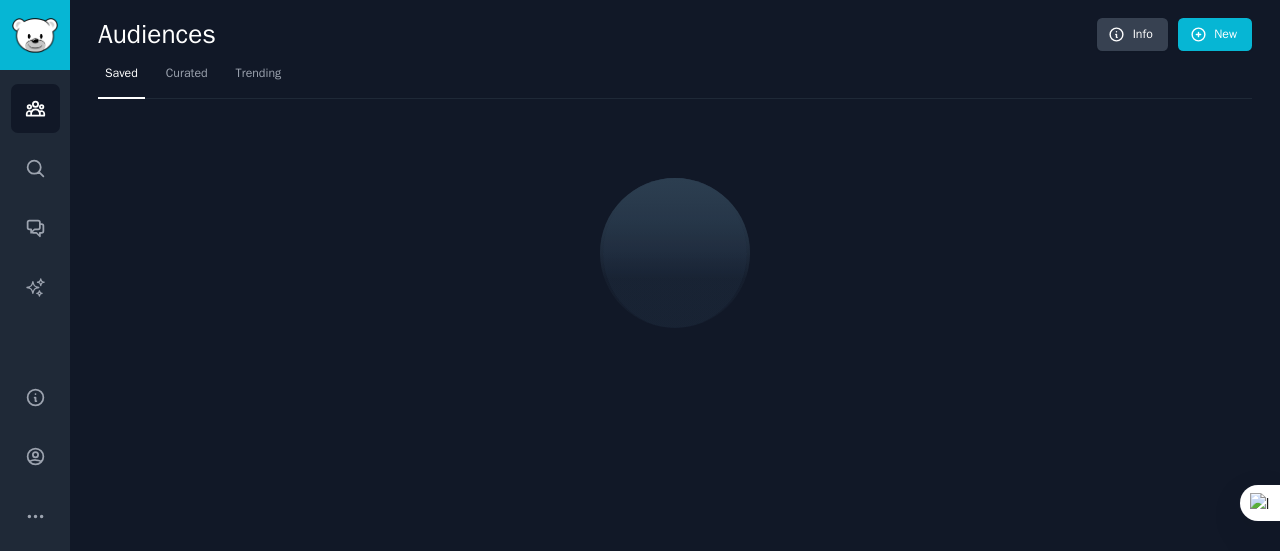 scroll, scrollTop: 0, scrollLeft: 0, axis: both 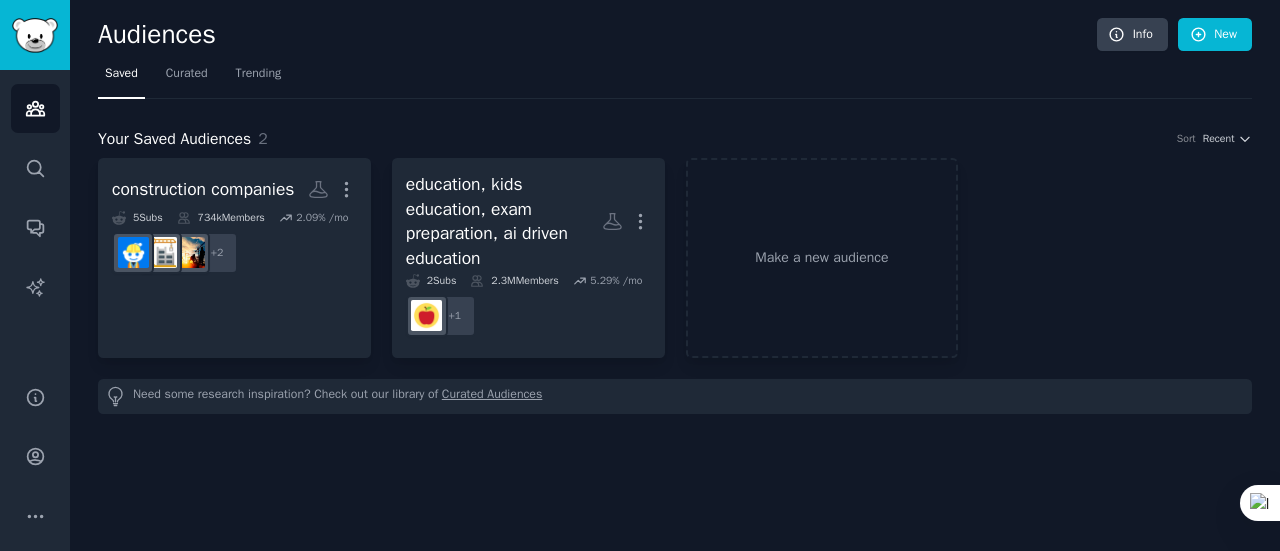 click on "Audiences Info New Saved Curated Trending Your Saved Audiences 2 Sort Recent construction companies More 5  Sub s 734k  Members 2.09 % /mo + 2 education, kids education, exam preparation, ai driven education More 2  Sub s 2.3M  Members 5.29 % /mo r/Teachers + 1 Make a new audience Need some research inspiration? Check out our library of  Curated Audiences" 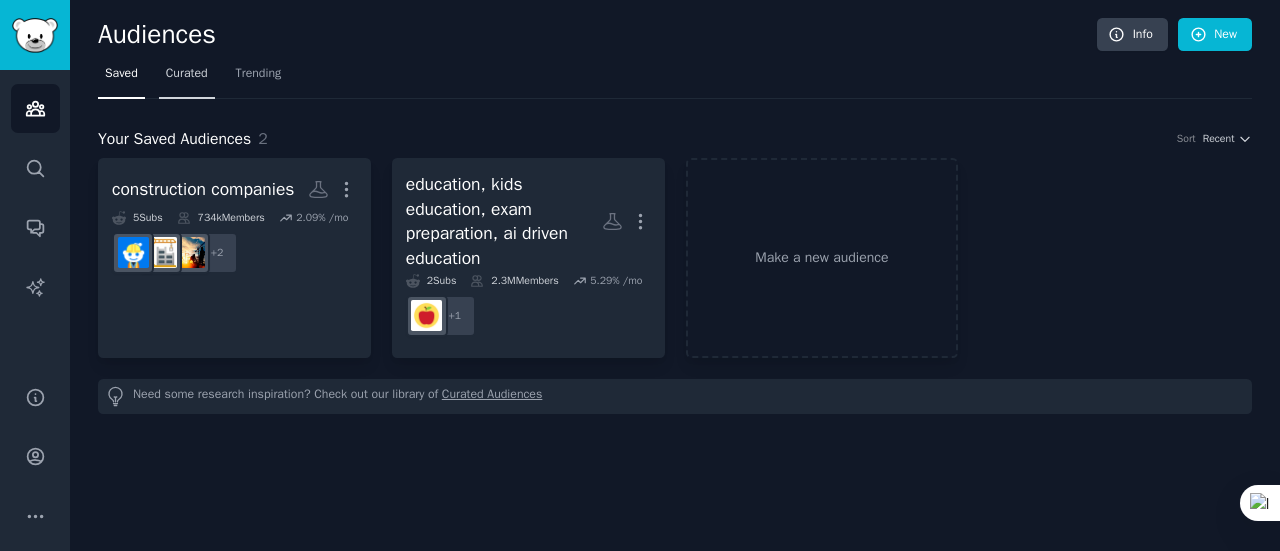 click on "Curated" at bounding box center [187, 74] 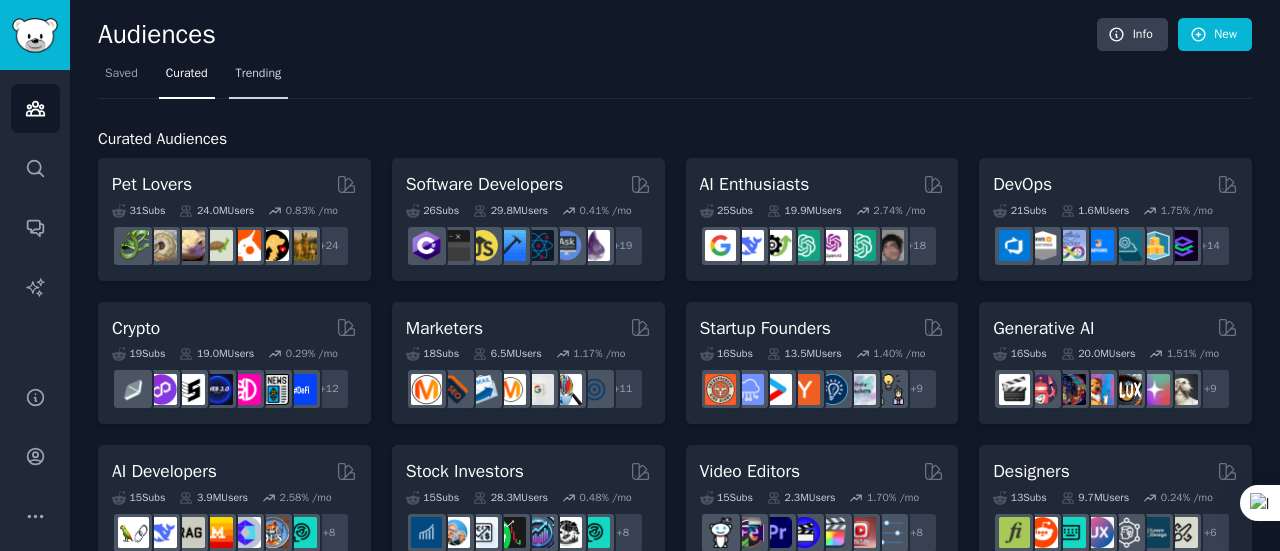 click on "Trending" at bounding box center [259, 78] 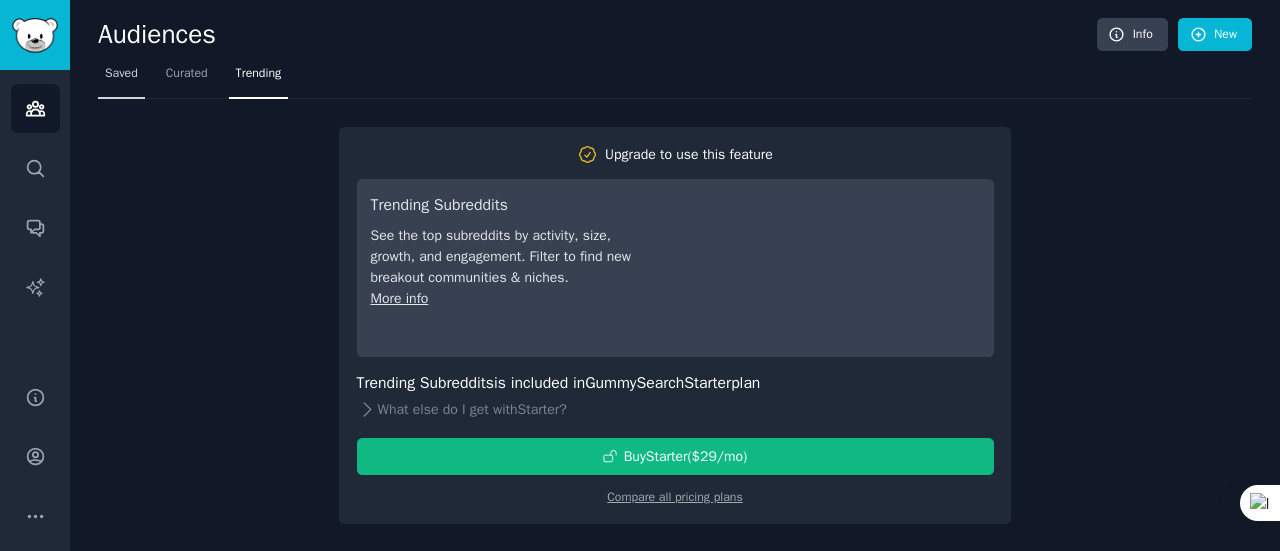 click on "Saved" at bounding box center [121, 78] 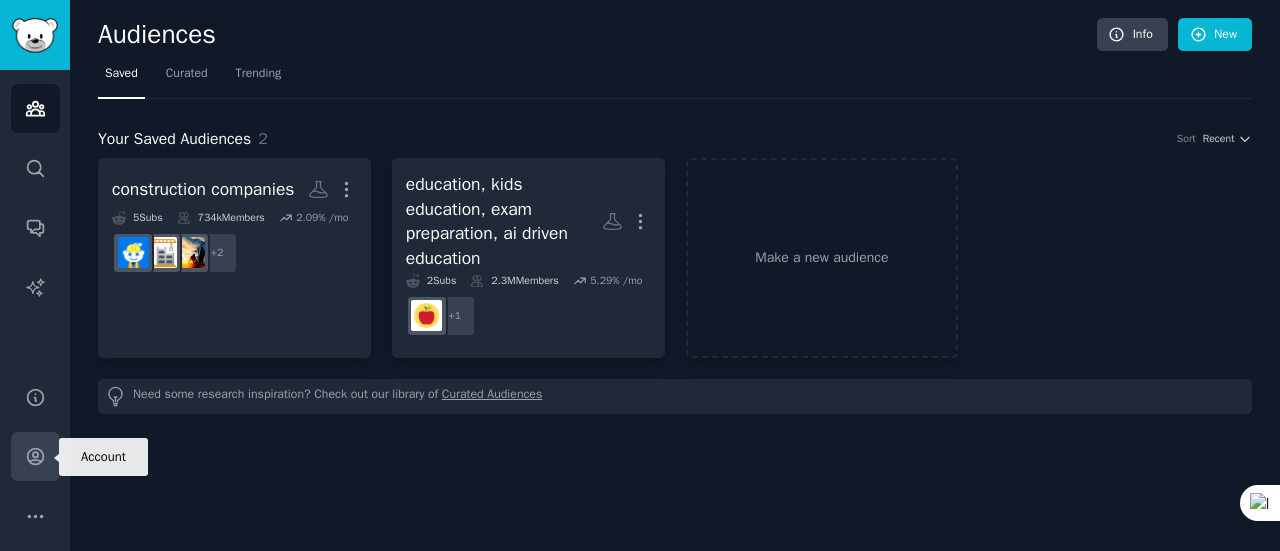 click on "Account" at bounding box center (35, 456) 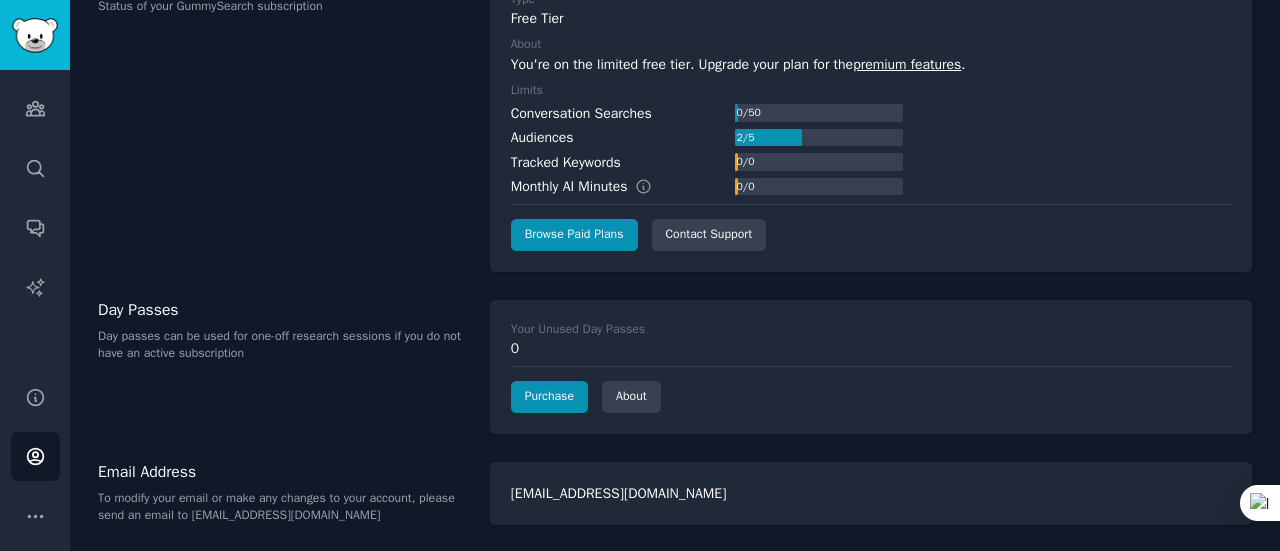 scroll, scrollTop: 0, scrollLeft: 0, axis: both 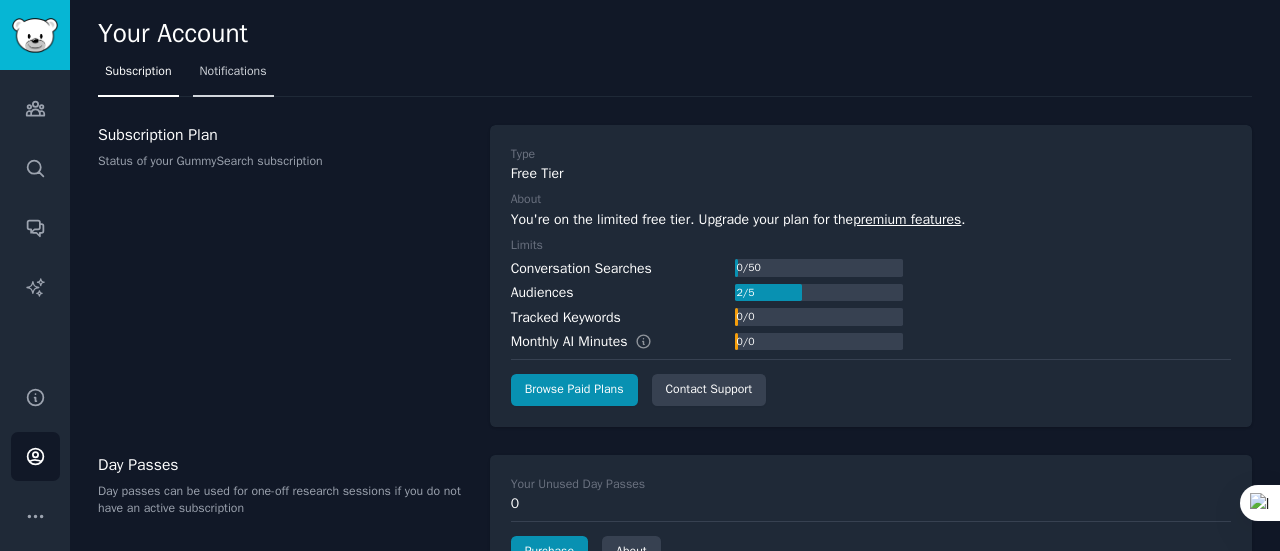 click on "Notifications" at bounding box center [233, 76] 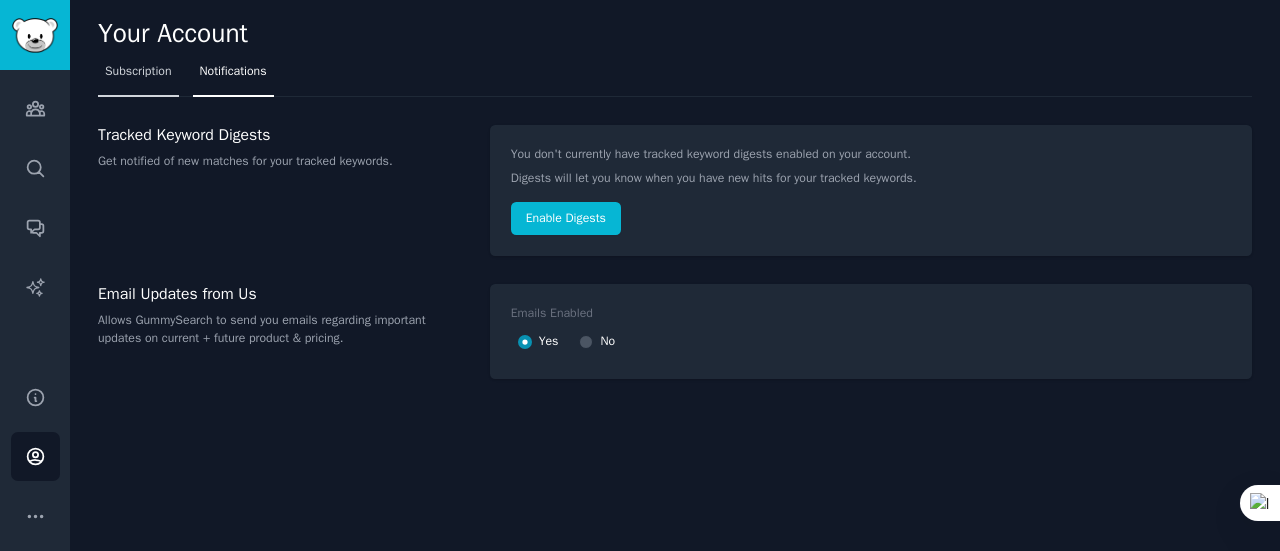 click on "Subscription" at bounding box center (138, 72) 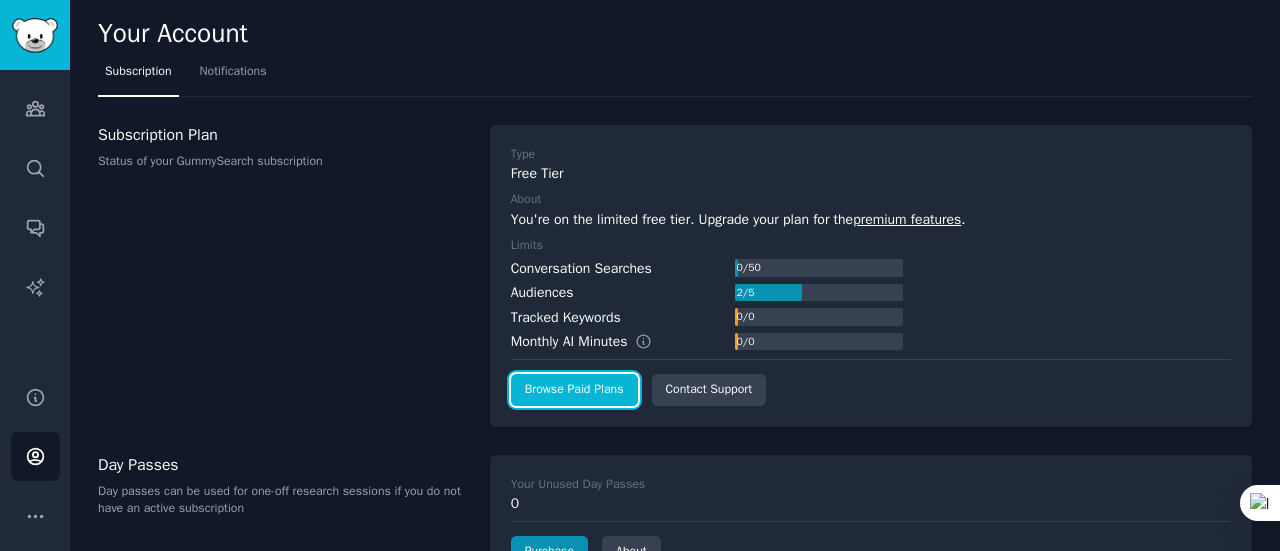click on "Browse Paid Plans" at bounding box center (574, 390) 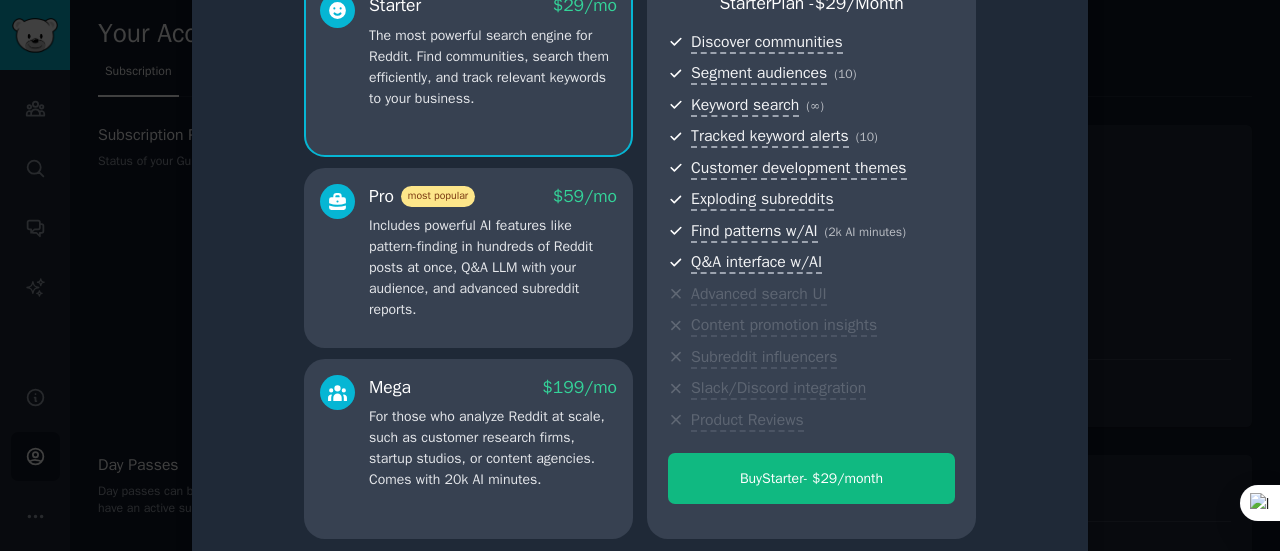 scroll, scrollTop: 132, scrollLeft: 0, axis: vertical 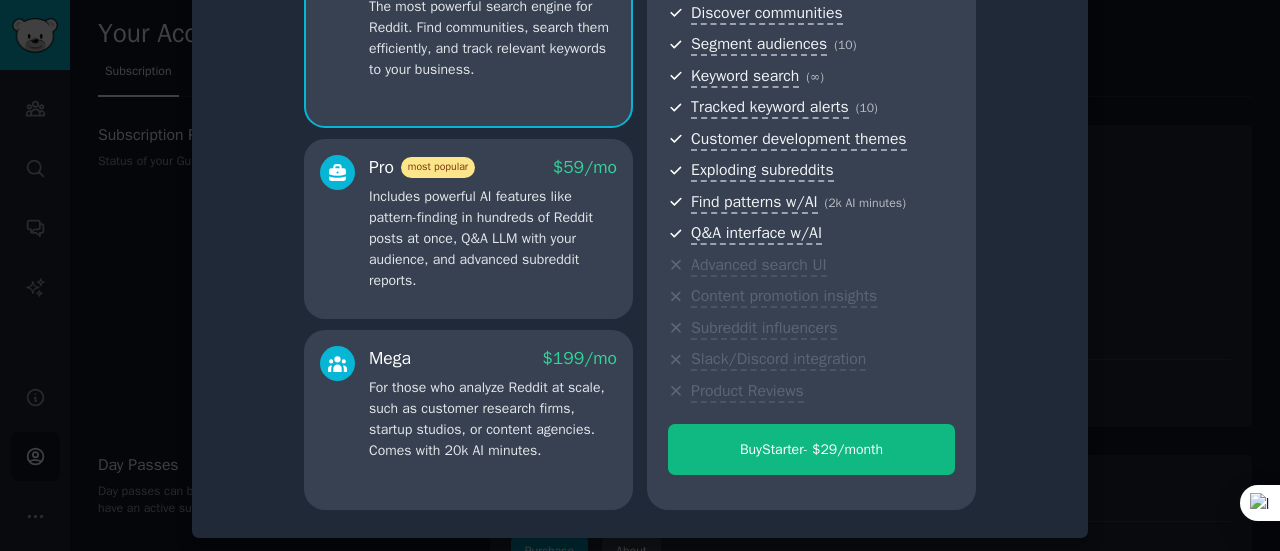 click at bounding box center (640, 275) 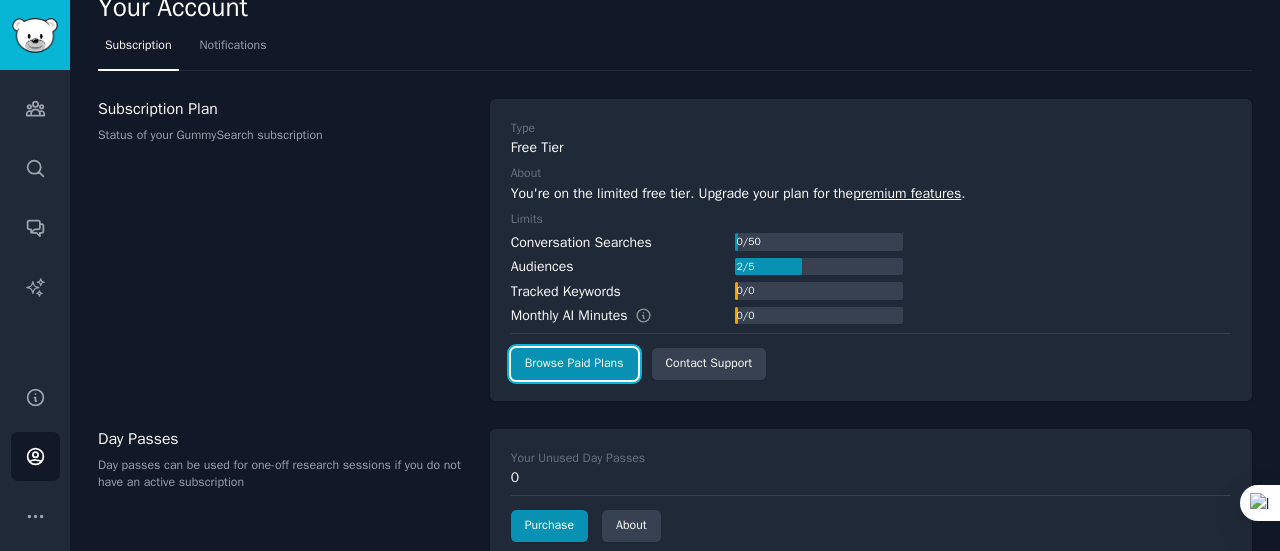 scroll, scrollTop: 0, scrollLeft: 0, axis: both 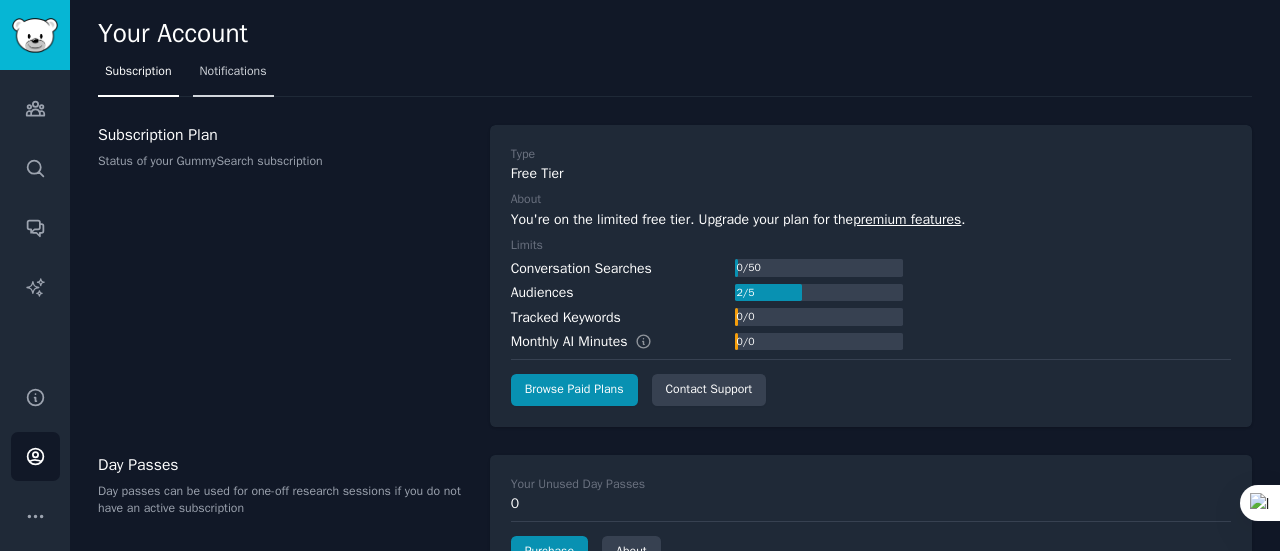 click on "Notifications" at bounding box center (233, 76) 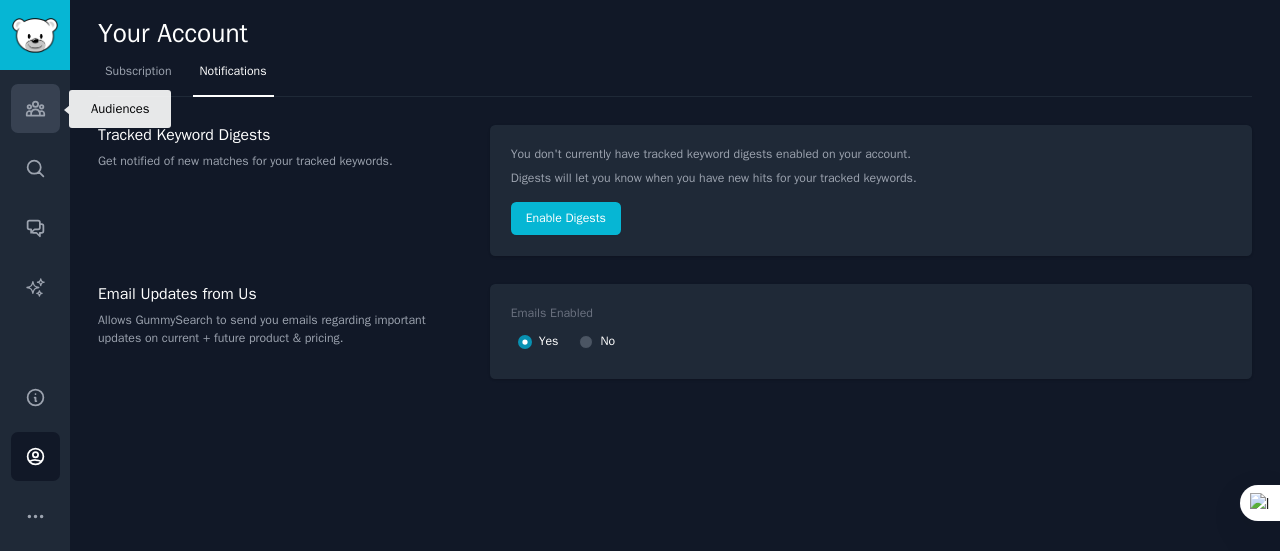 click 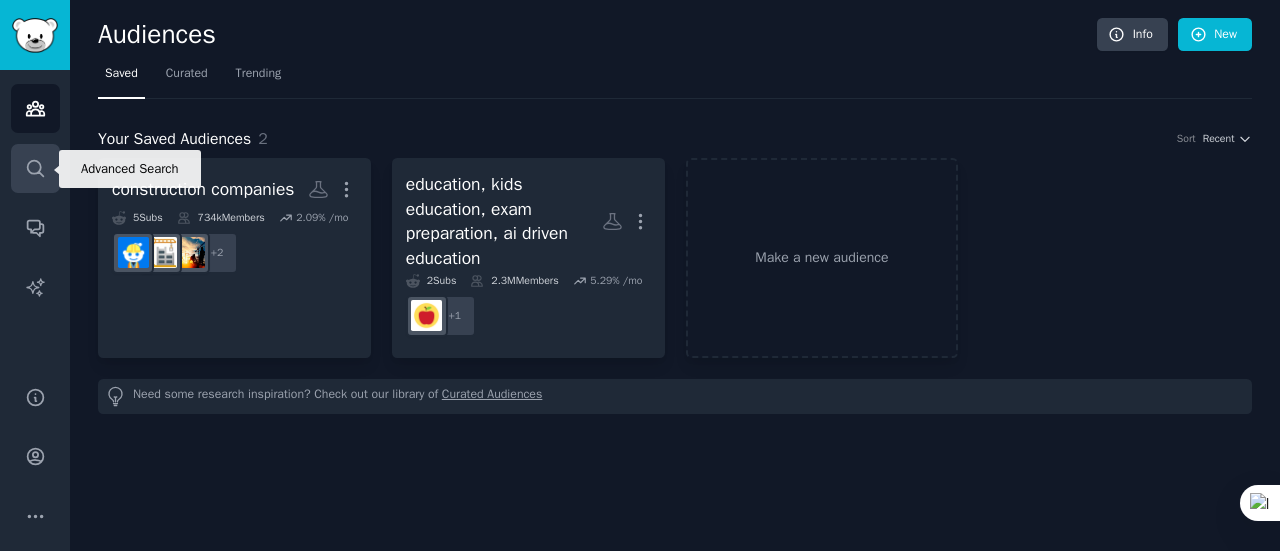 click on "Search" at bounding box center (35, 168) 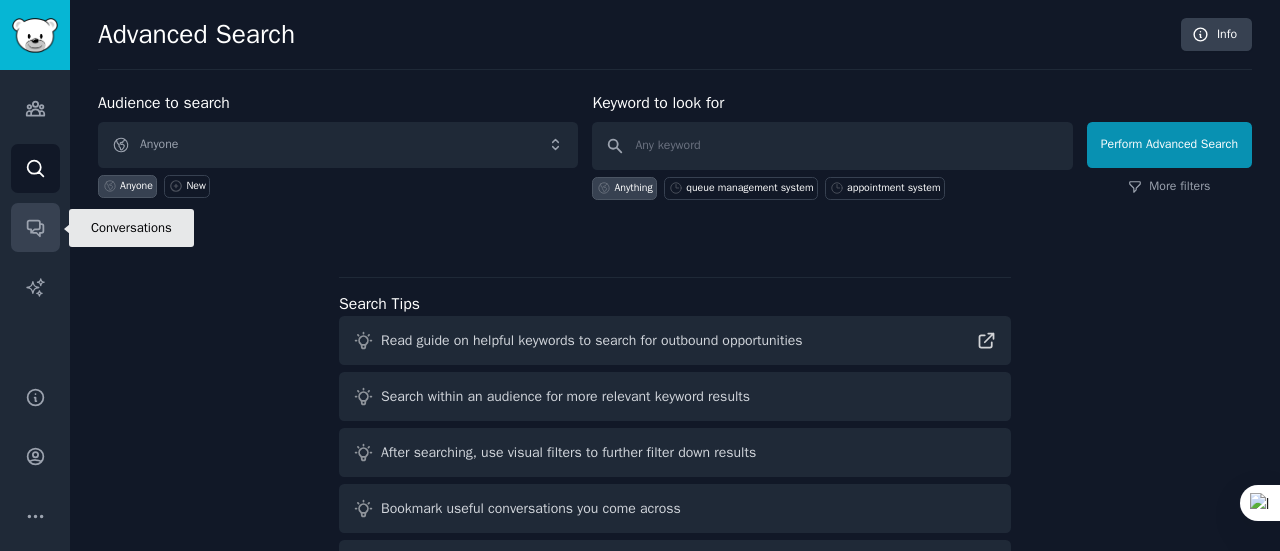 click on "Conversations" at bounding box center (35, 227) 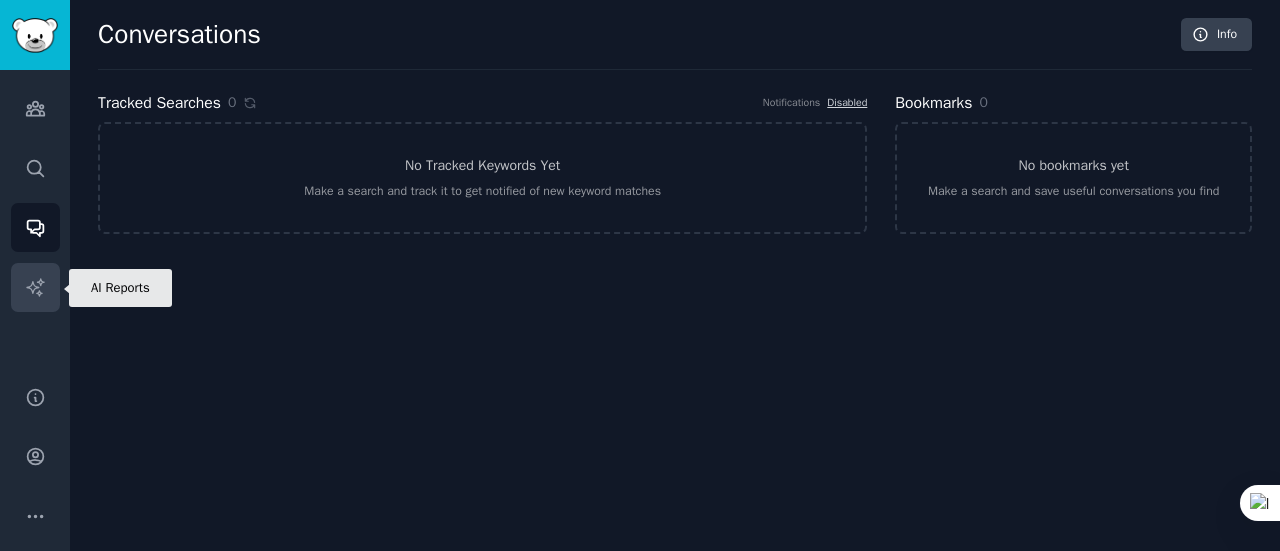 click on "AI Reports" at bounding box center [35, 287] 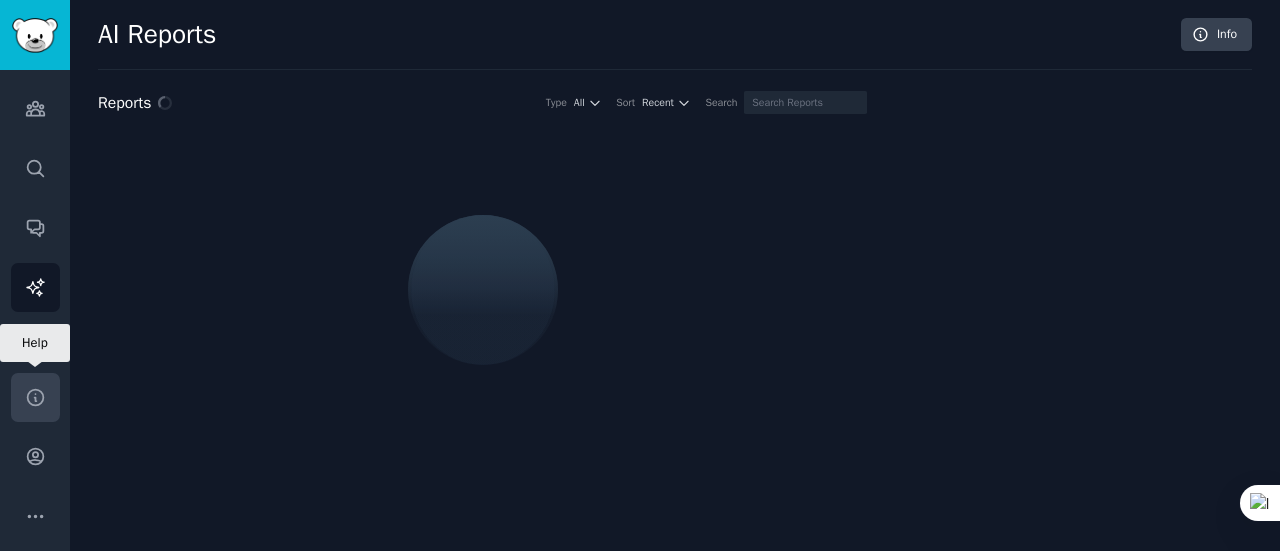 click 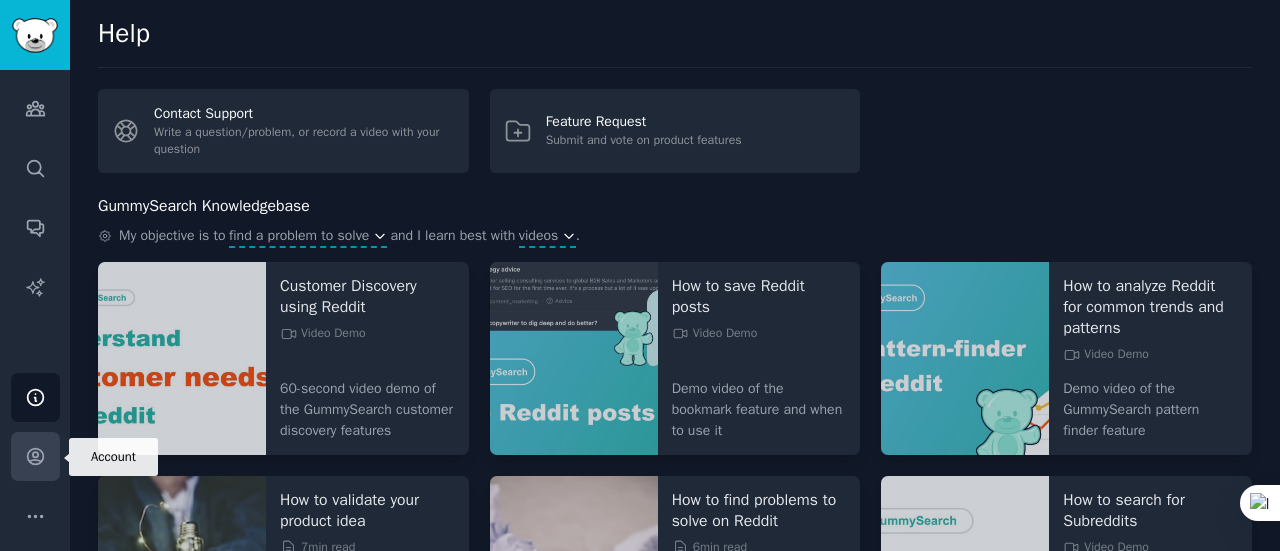 click 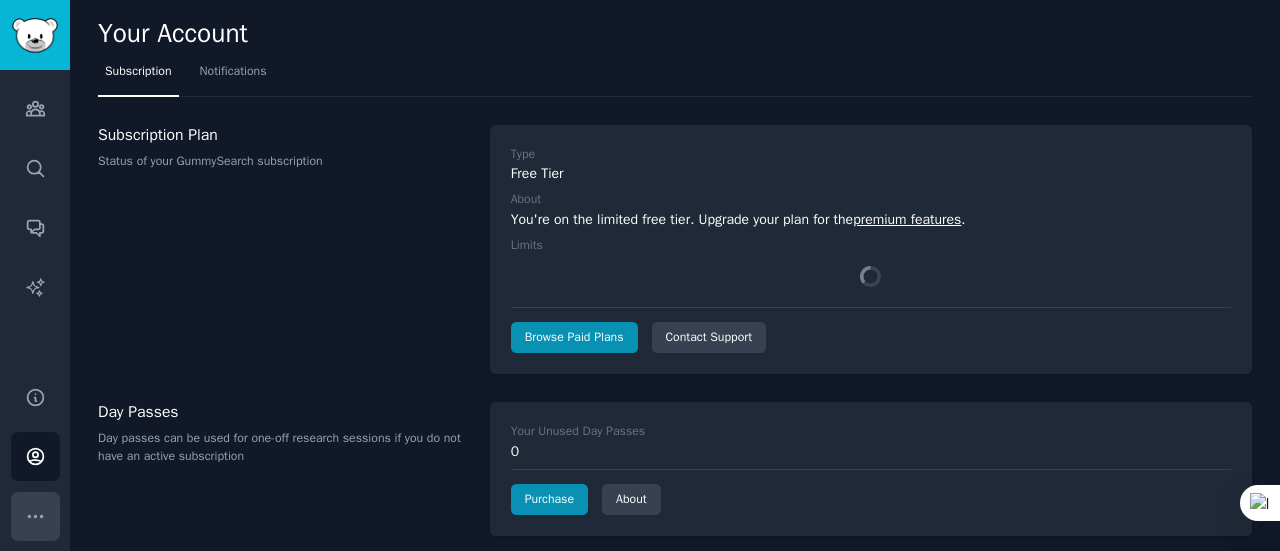 click 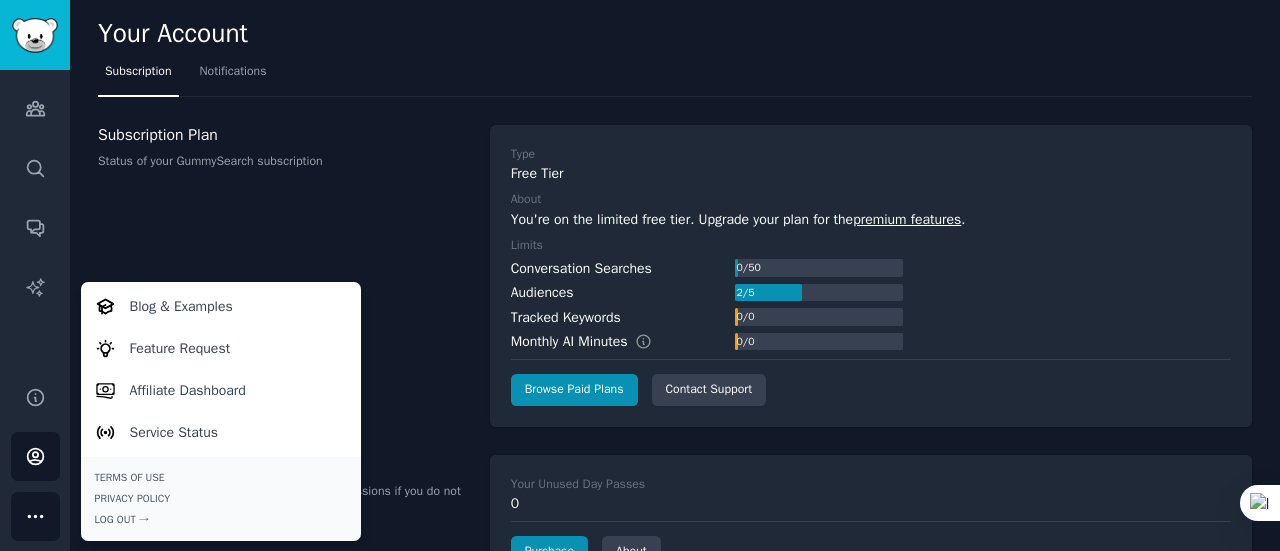 click on "Subscription Plan Status of your GummySearch subscription" at bounding box center [283, 276] 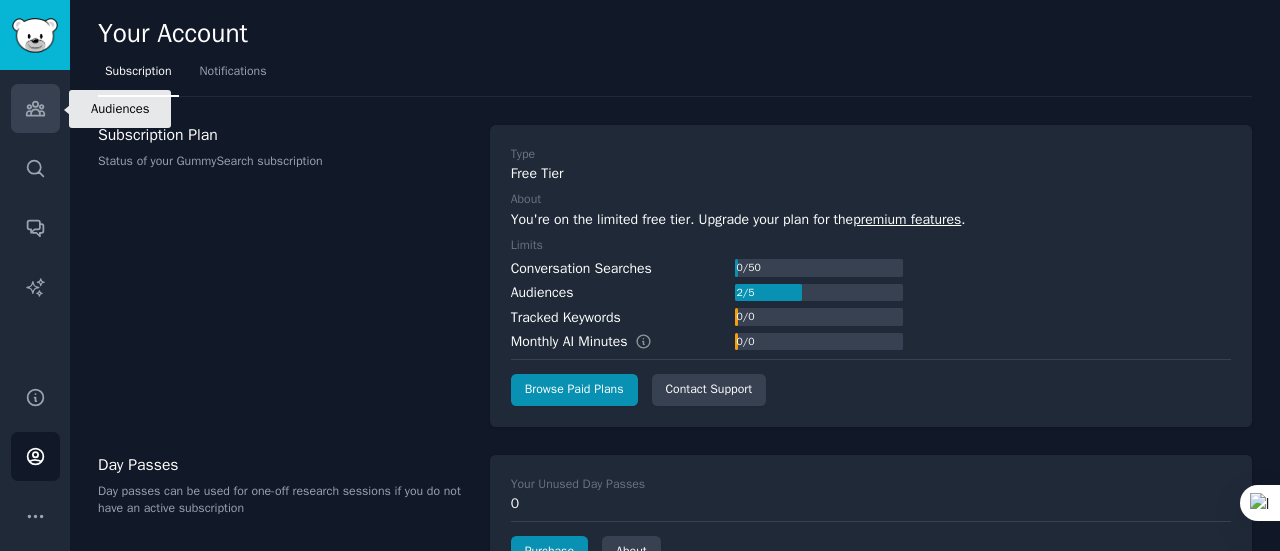 click on "Audiences" at bounding box center (35, 108) 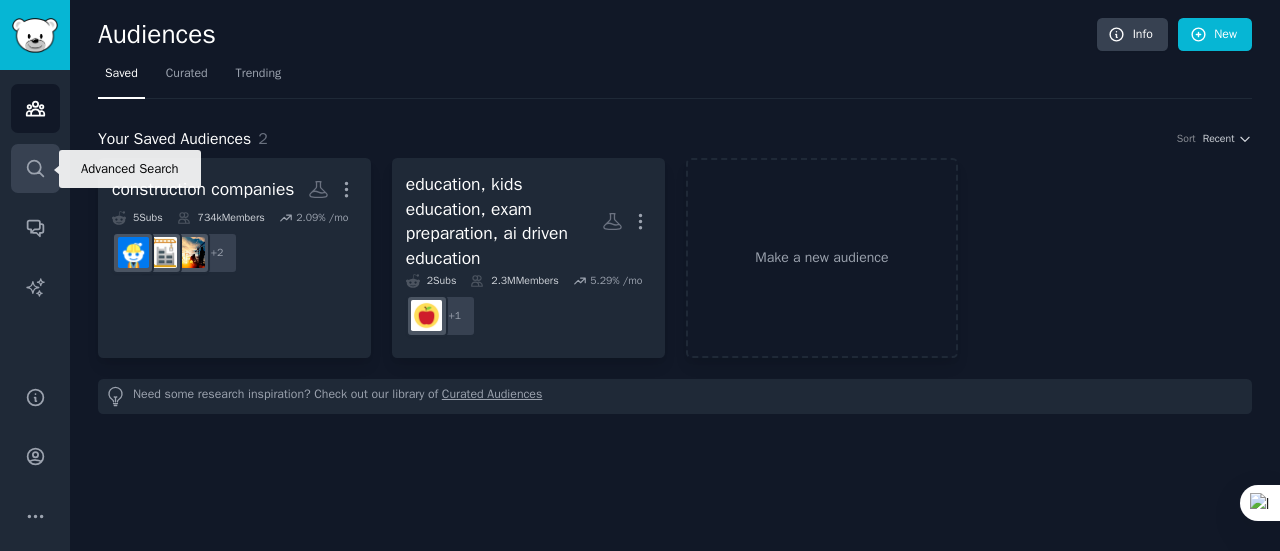 click 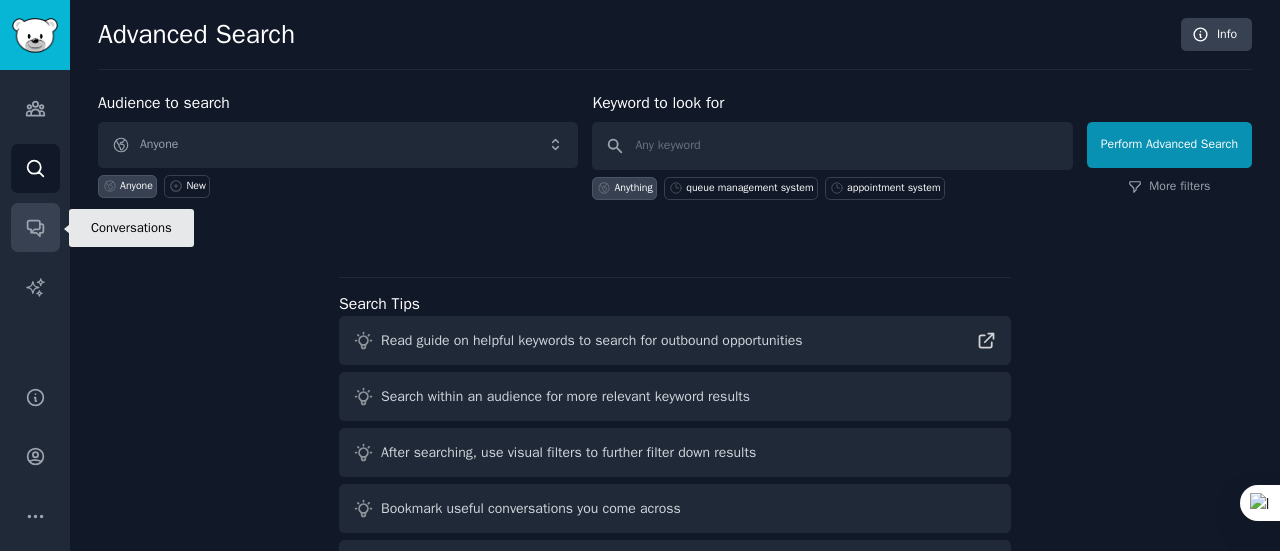 click on "Conversations" at bounding box center [35, 227] 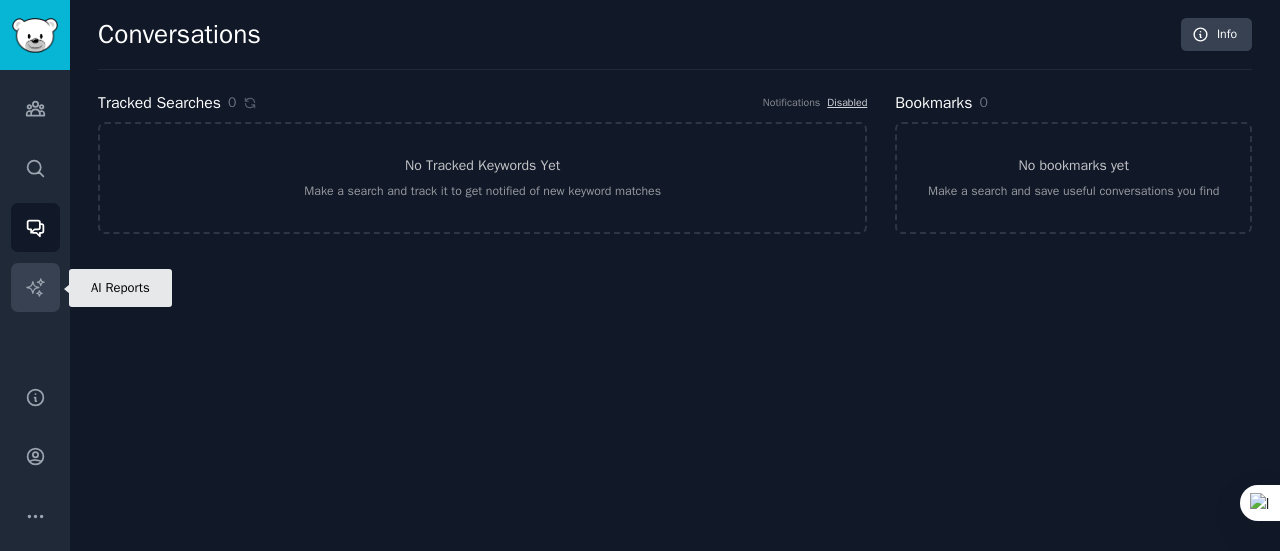 click on "AI Reports" at bounding box center (35, 287) 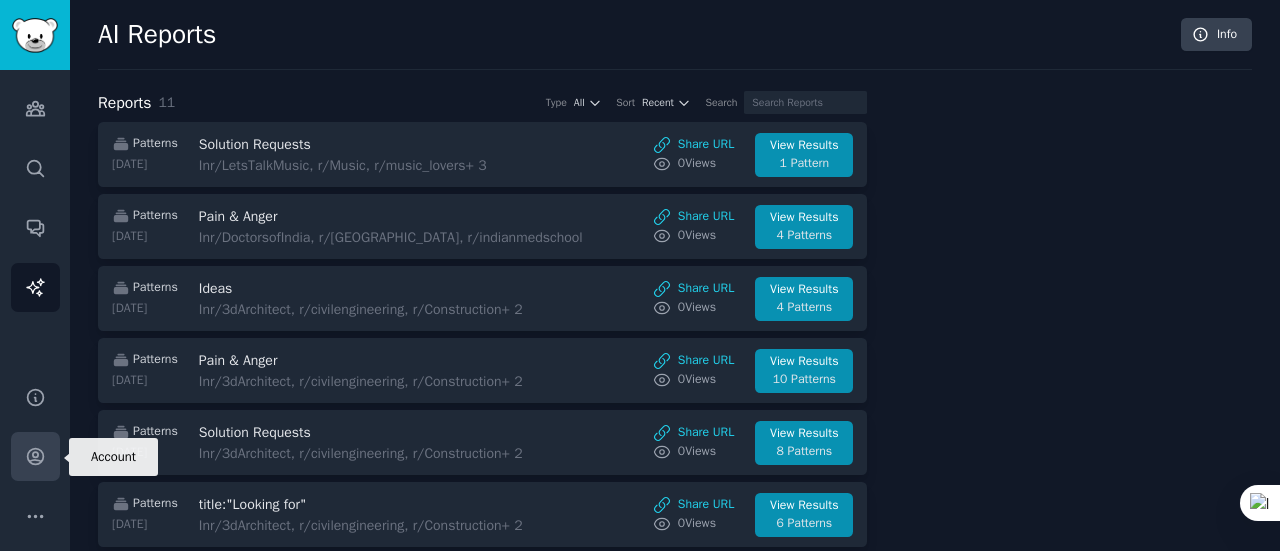 click 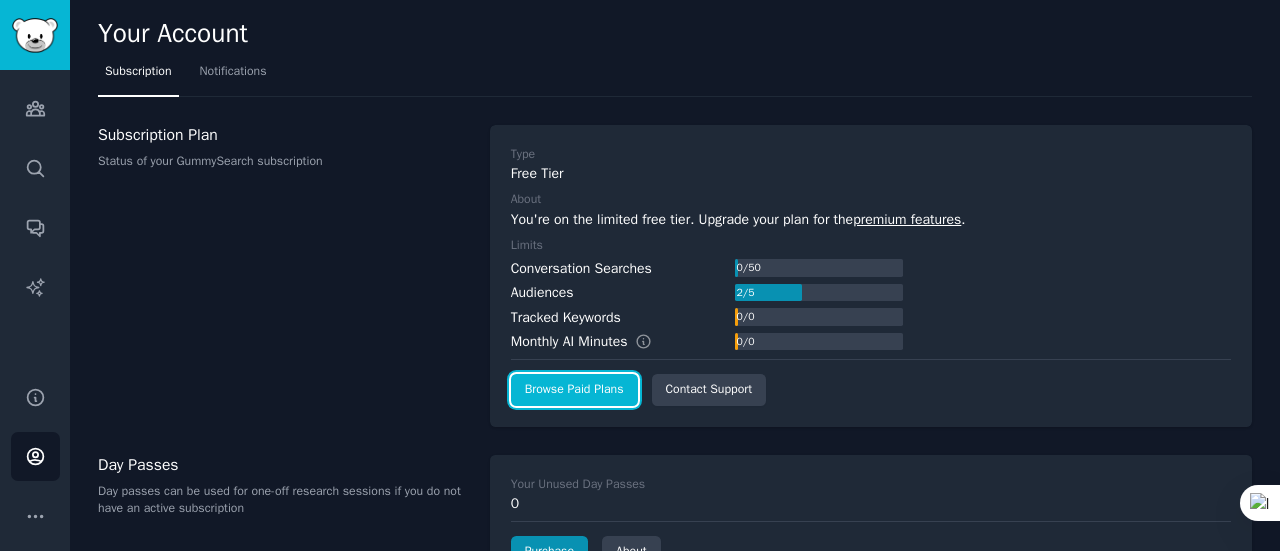 click on "Browse Paid Plans" at bounding box center [574, 390] 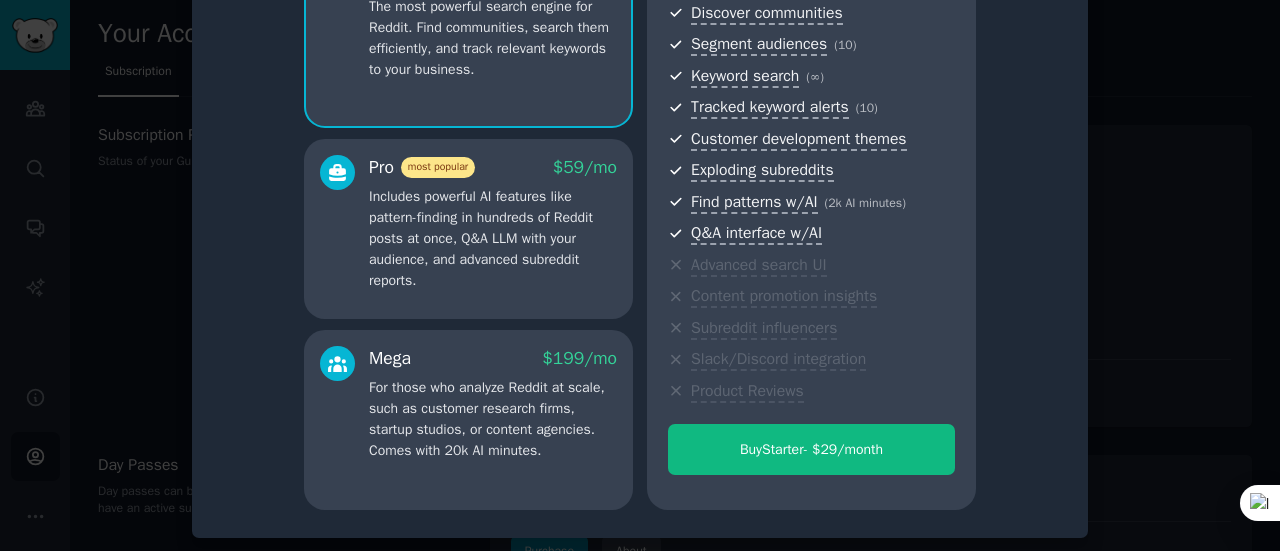 scroll, scrollTop: 0, scrollLeft: 0, axis: both 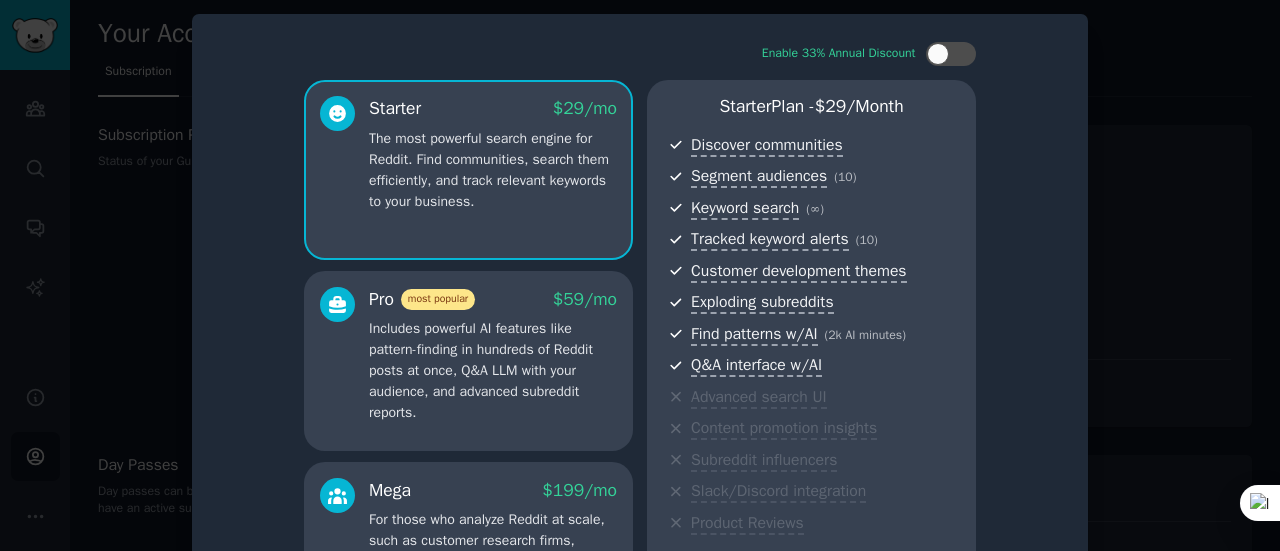 click at bounding box center (640, 275) 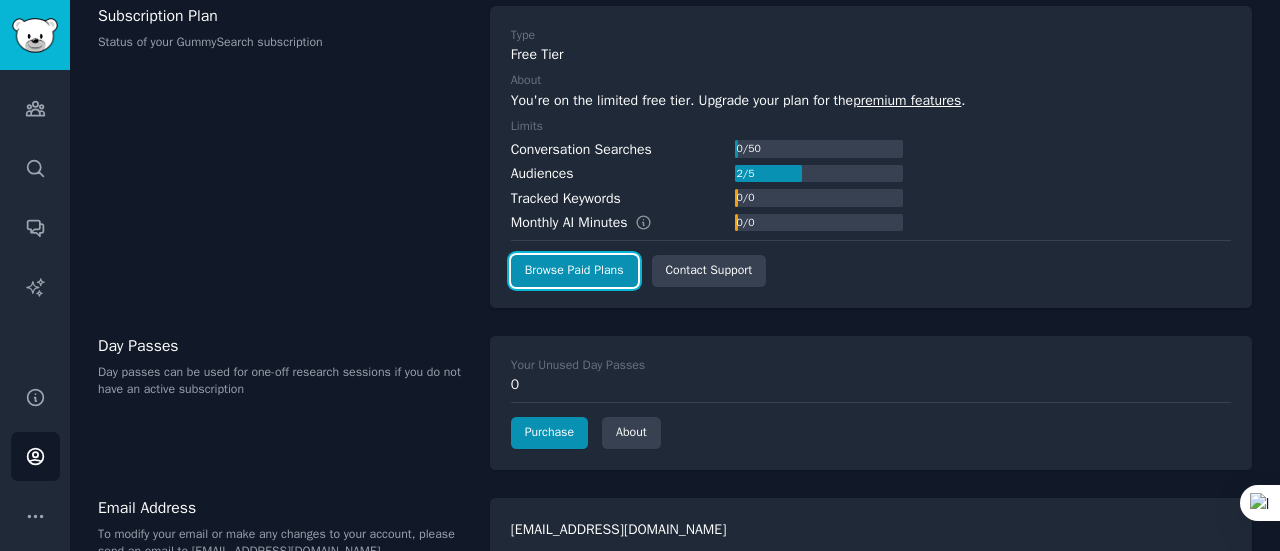 scroll, scrollTop: 155, scrollLeft: 0, axis: vertical 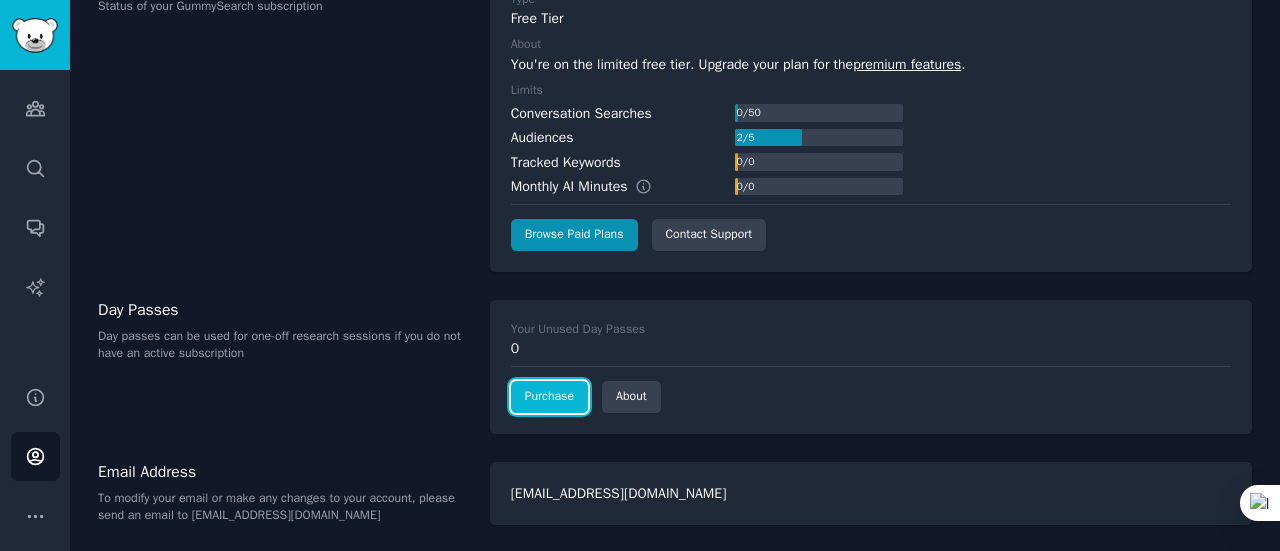 click on "Purchase" 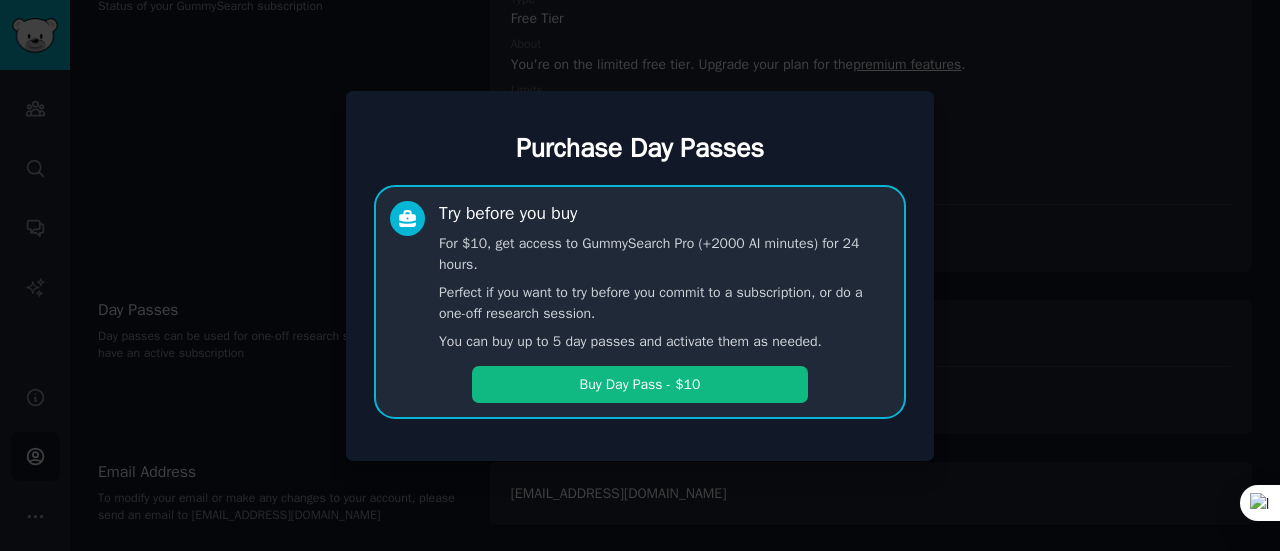 click at bounding box center (640, 275) 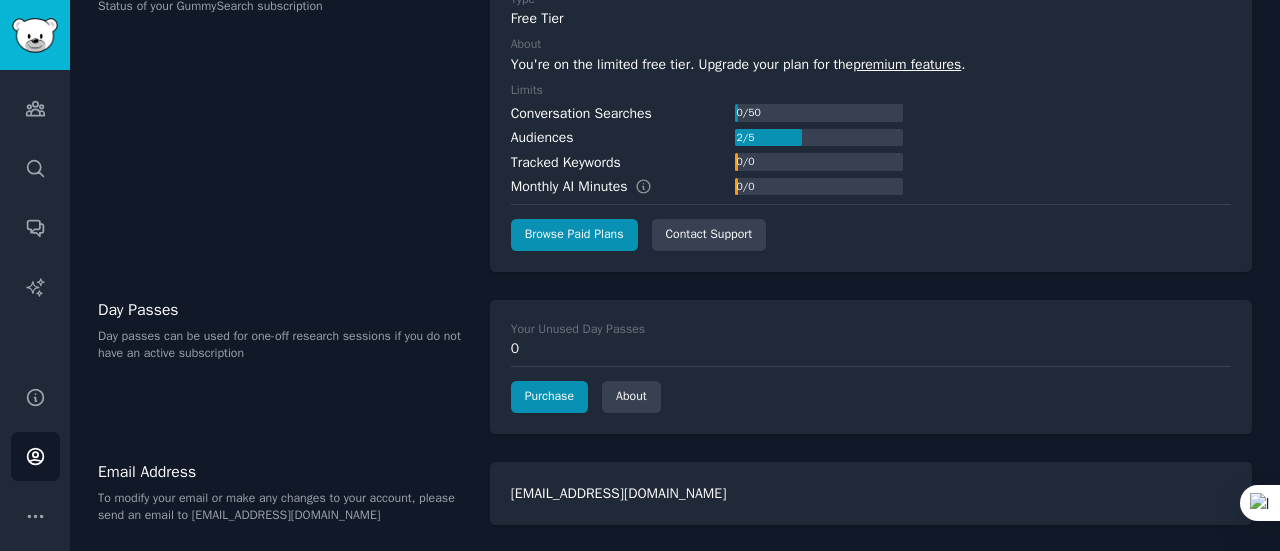 click on "Your Unused Day Passes 0 Purchase About" at bounding box center (871, 367) 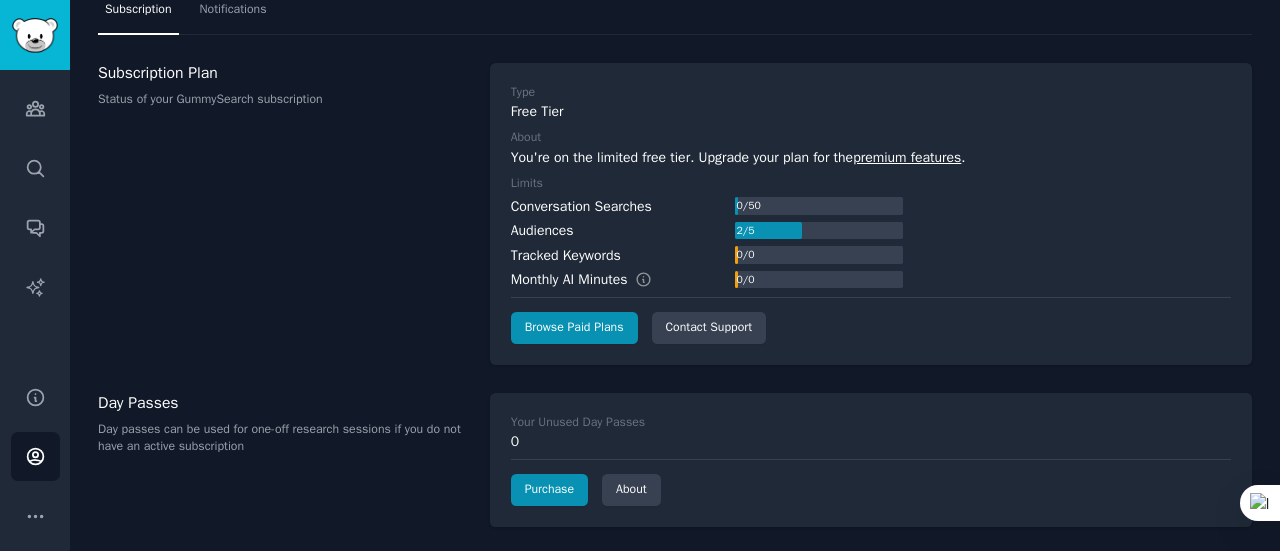 scroll, scrollTop: 0, scrollLeft: 0, axis: both 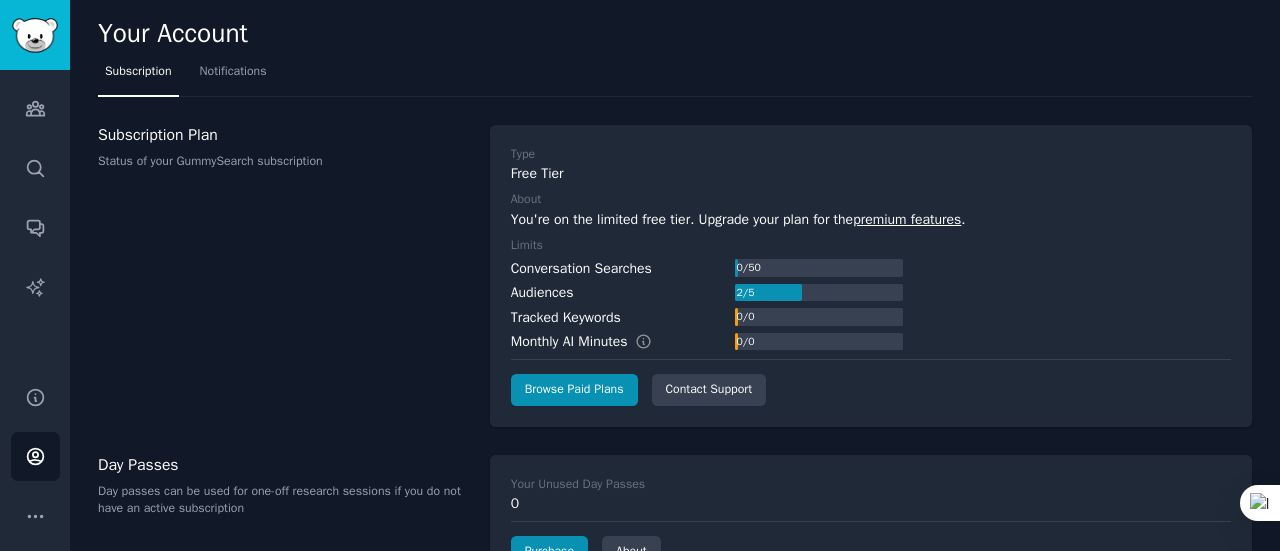 click on "premium features" at bounding box center (907, 219) 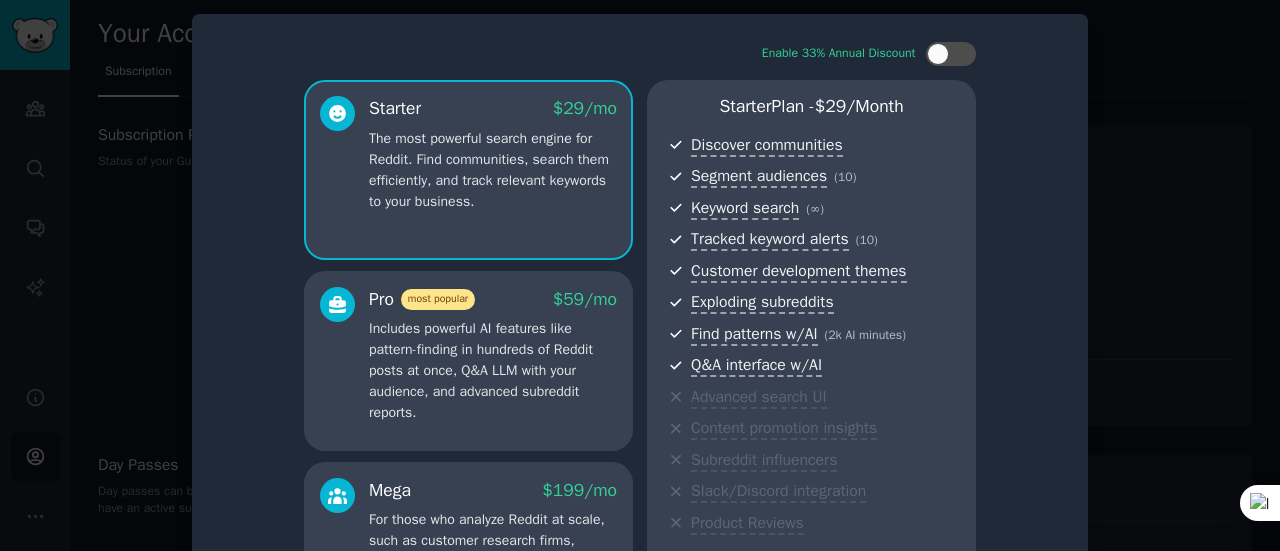 click on "Enable 33% Annual Discount Starter $ 29 /mo The most powerful search engine for Reddit. Find communities, search them efficiently, and track relevant keywords to your business. Pro most popular $ 59 /mo Includes powerful AI features like pattern-finding in hundreds of Reddit posts at once, Q&A LLM with your audience, and advanced subreddit reports. Mega $ 199 /mo For those who analyze Reddit at scale, such as customer research firms, startup studios, or content agencies. Comes with 20k AI minutes. Starter  Plan -  $ 29 /month Discover communities Segment audiences ( 10 ) Keyword search ( ∞ ) Tracked keyword alerts ( 10 ) Customer development themes Exploding subreddits Find patterns w/AI ( 2k AI minutes ) Q&A interface w/AI Advanced search UI Content promotion insights Subreddit influencers Slack/Discord integration Product Reviews Buy  Starter  - $ 29 /month" at bounding box center [640, 342] 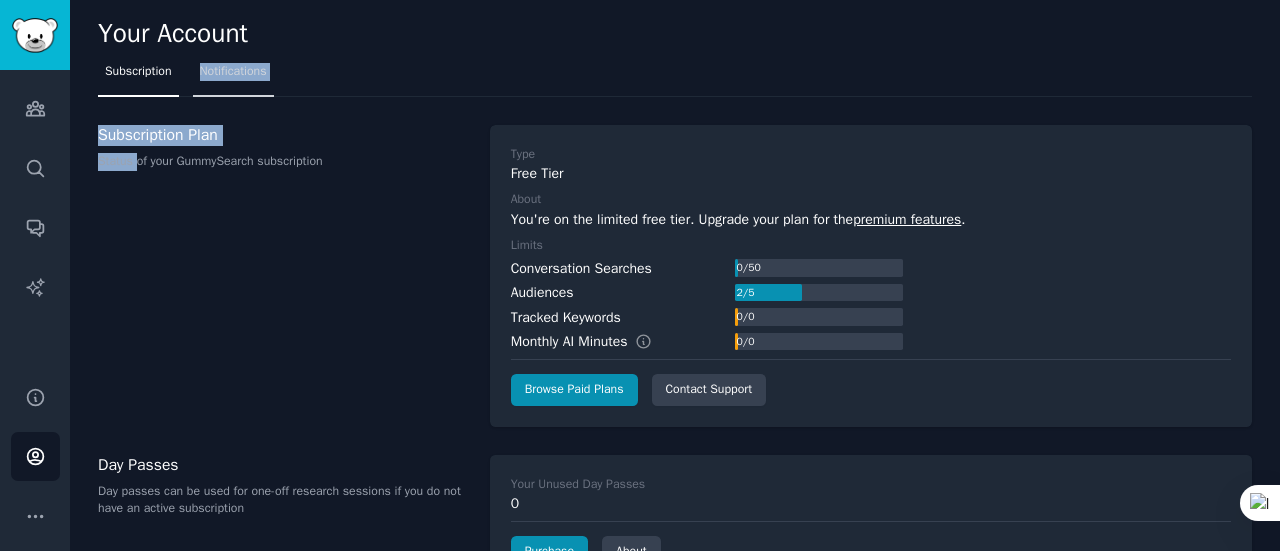 drag, startPoint x: 133, startPoint y: 151, endPoint x: 204, endPoint y: 75, distance: 104.00481 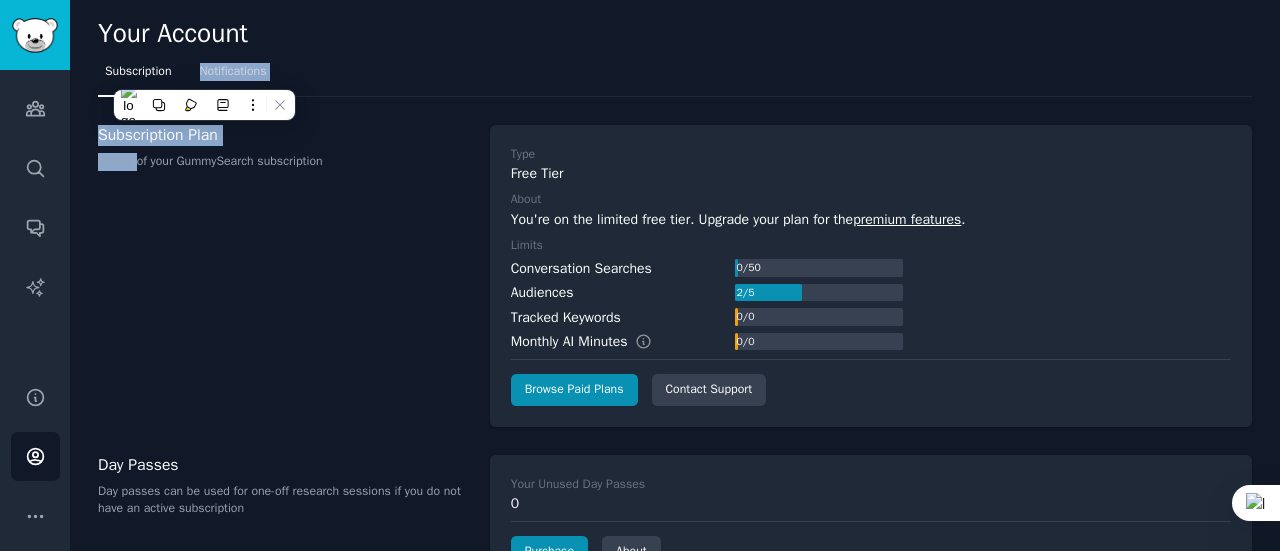 click on "Notifications" at bounding box center (233, 72) 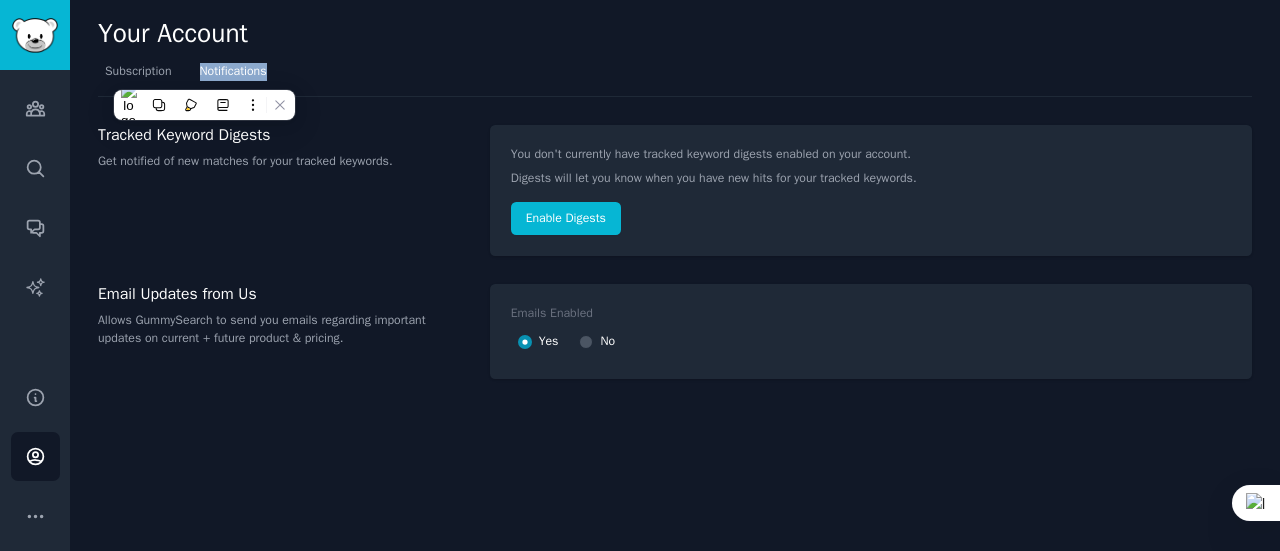 click on "Notifications" at bounding box center [233, 72] 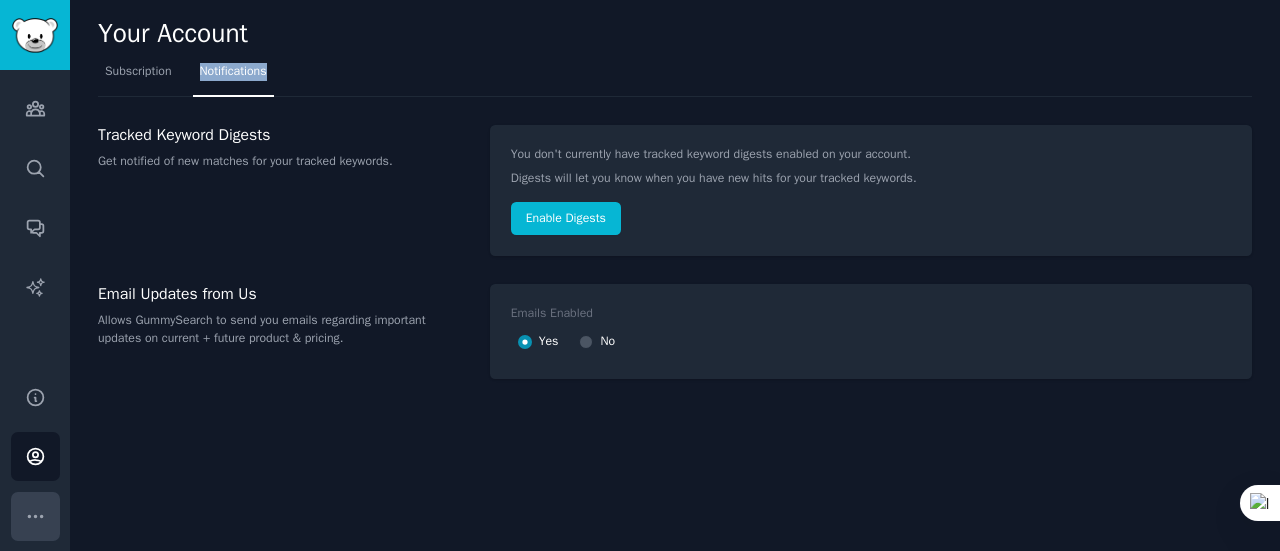 click 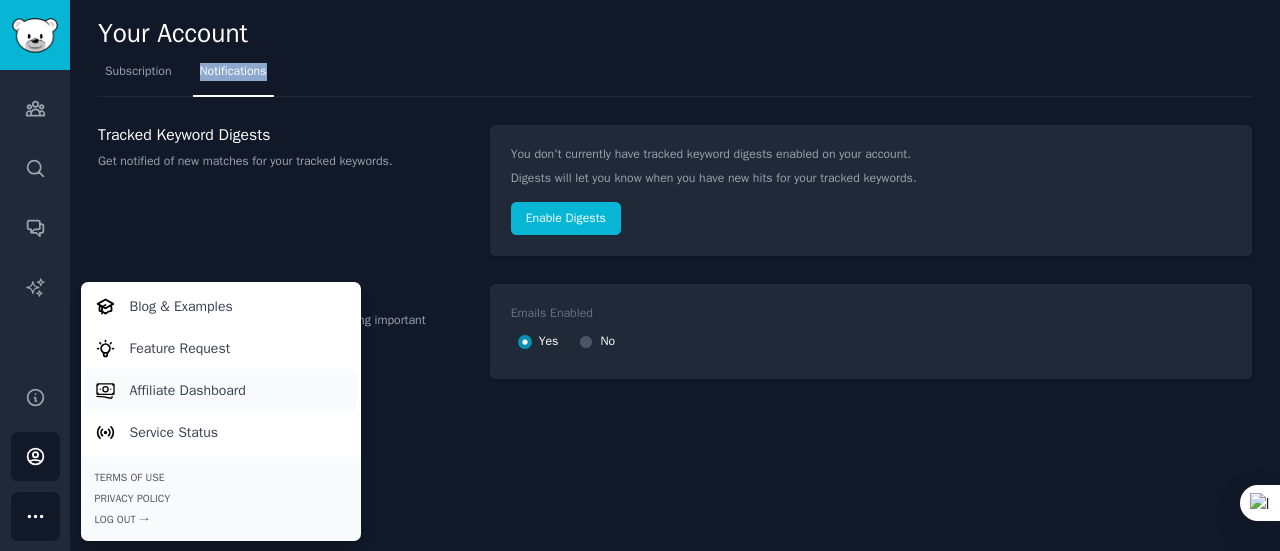 click on "Affiliate Dashboard" at bounding box center [188, 390] 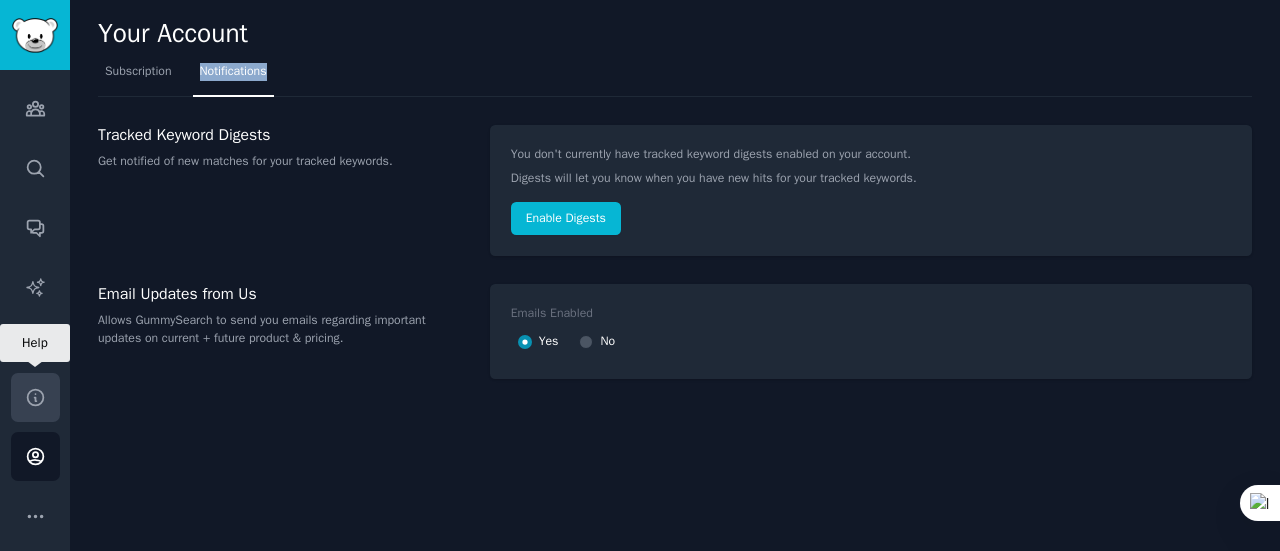 click 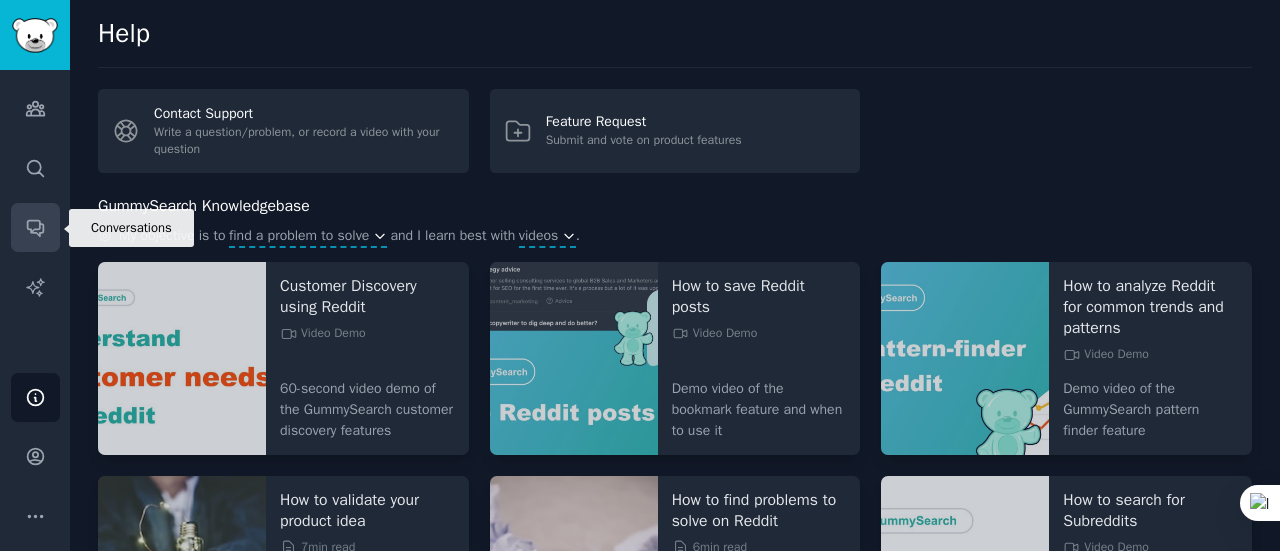 click on "Conversations" at bounding box center [35, 227] 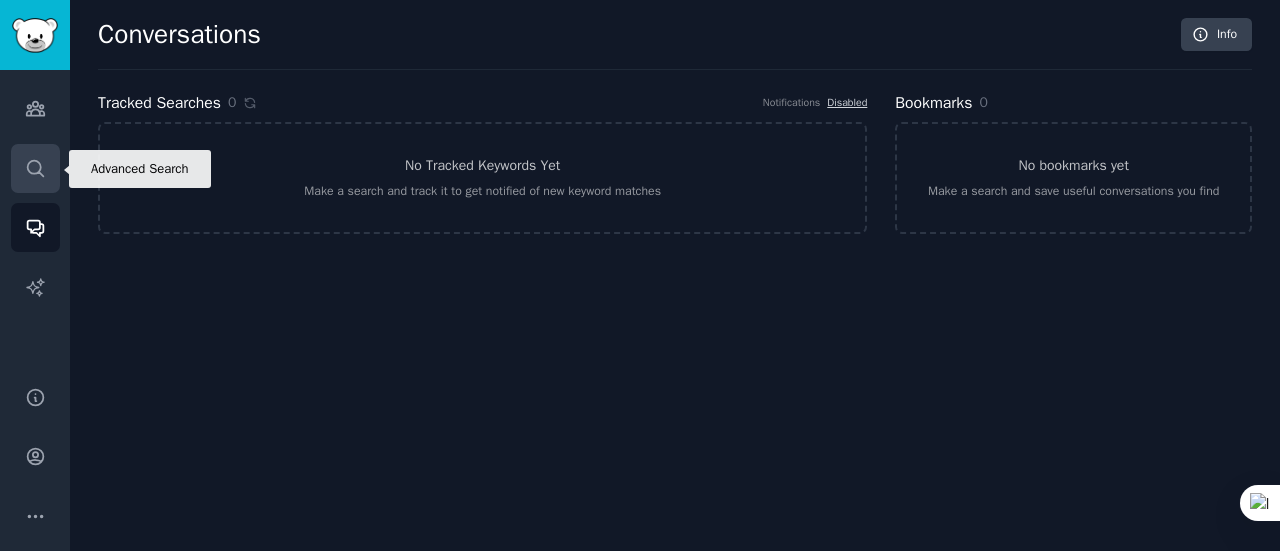 click on "Search" at bounding box center [35, 168] 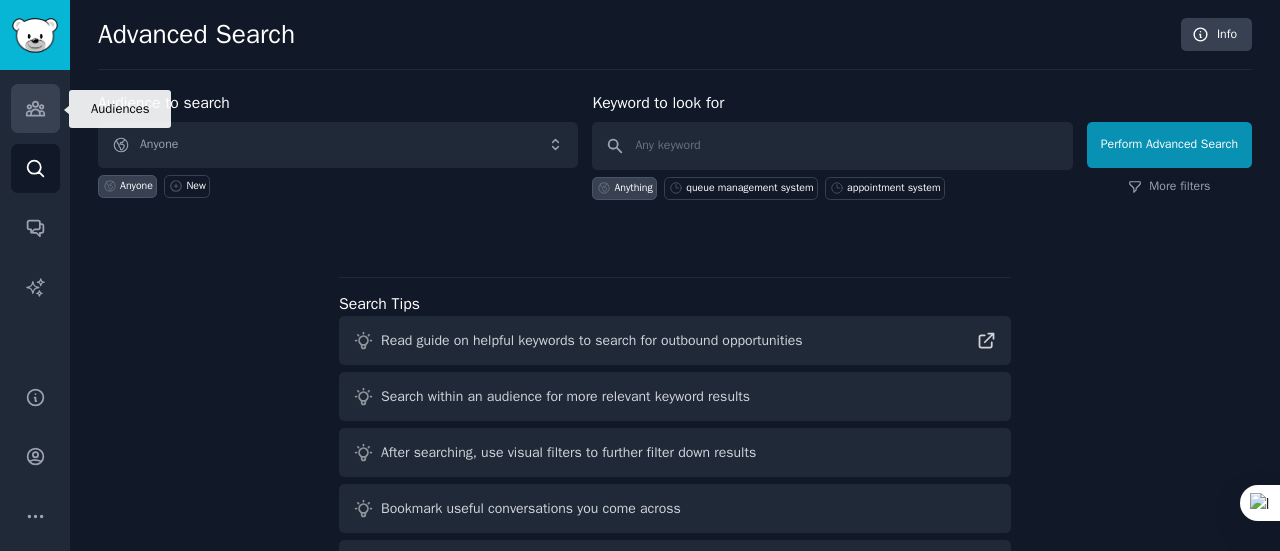 click on "Audiences" at bounding box center [35, 108] 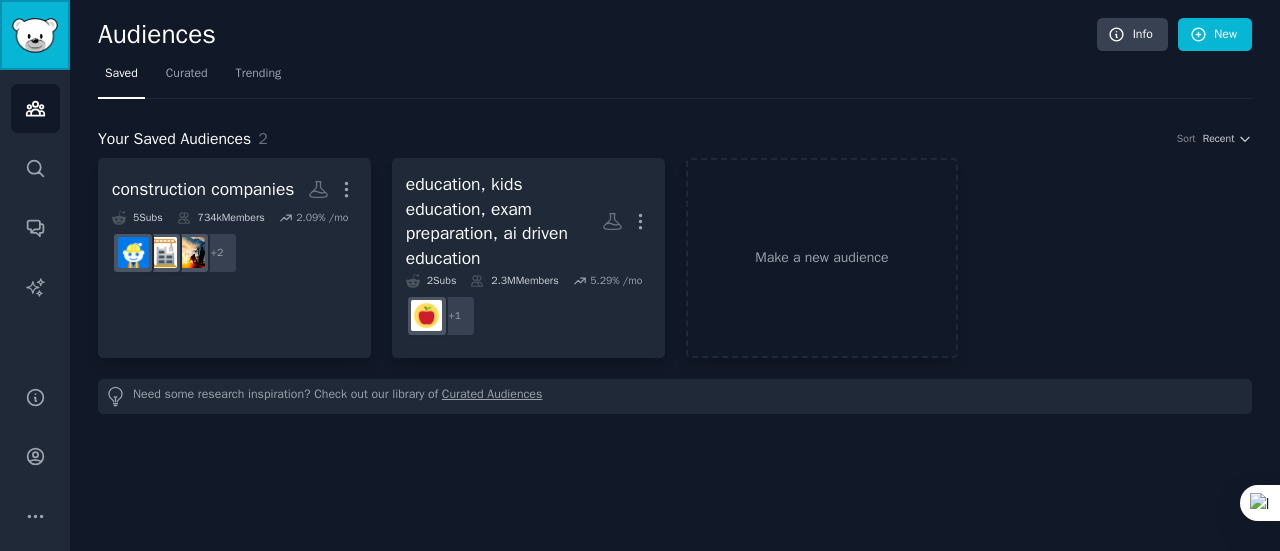 click at bounding box center [35, 35] 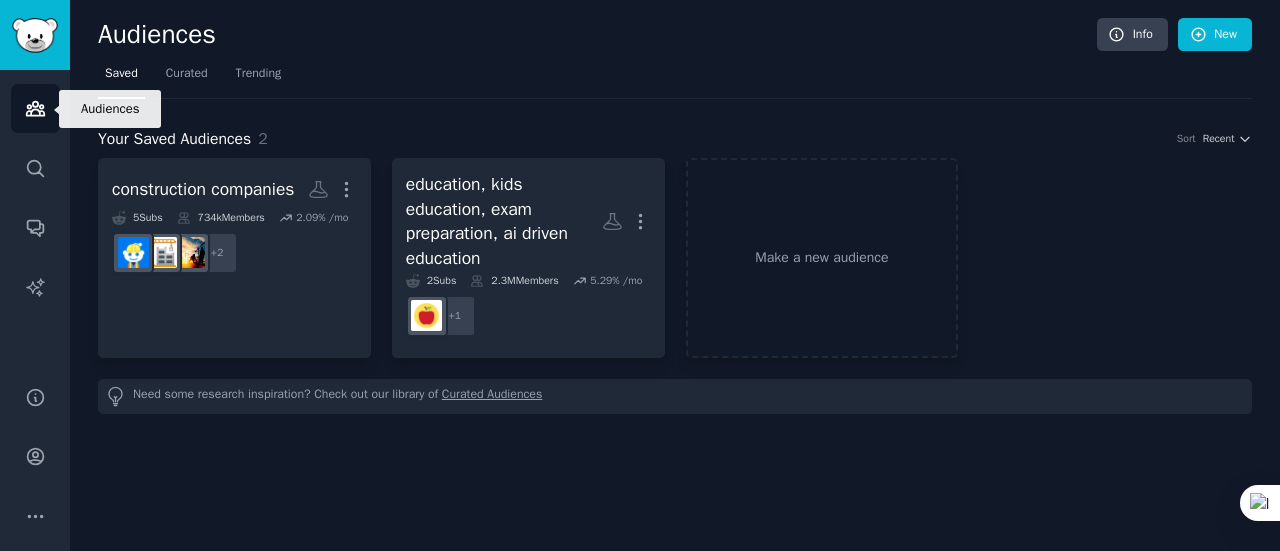 click 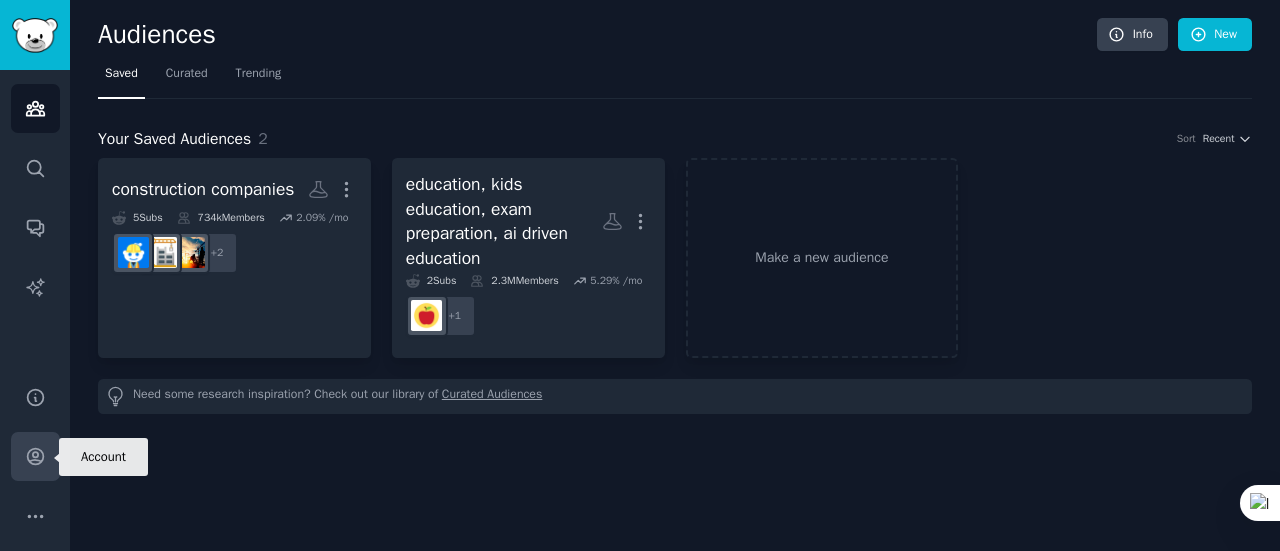 click 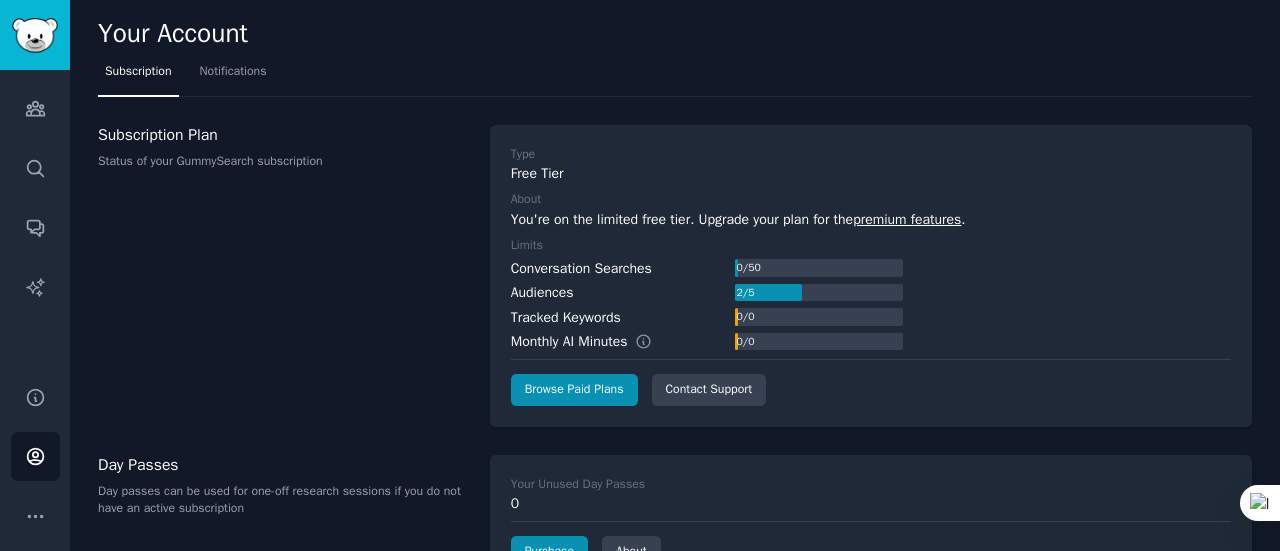 click on "Free Tier" at bounding box center [871, 173] 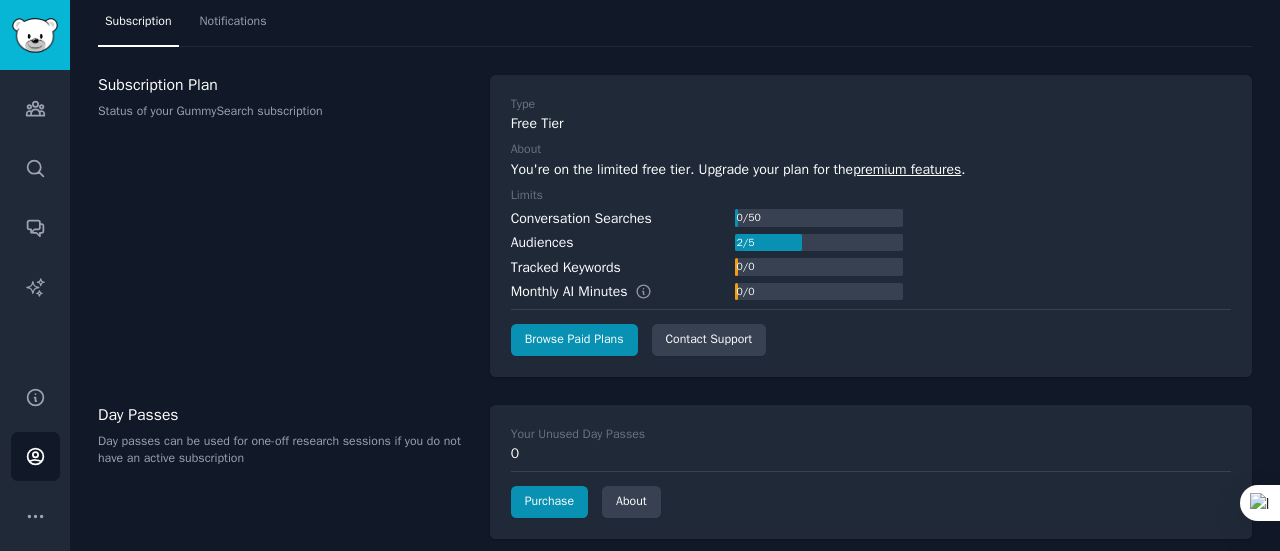 scroll, scrollTop: 155, scrollLeft: 0, axis: vertical 